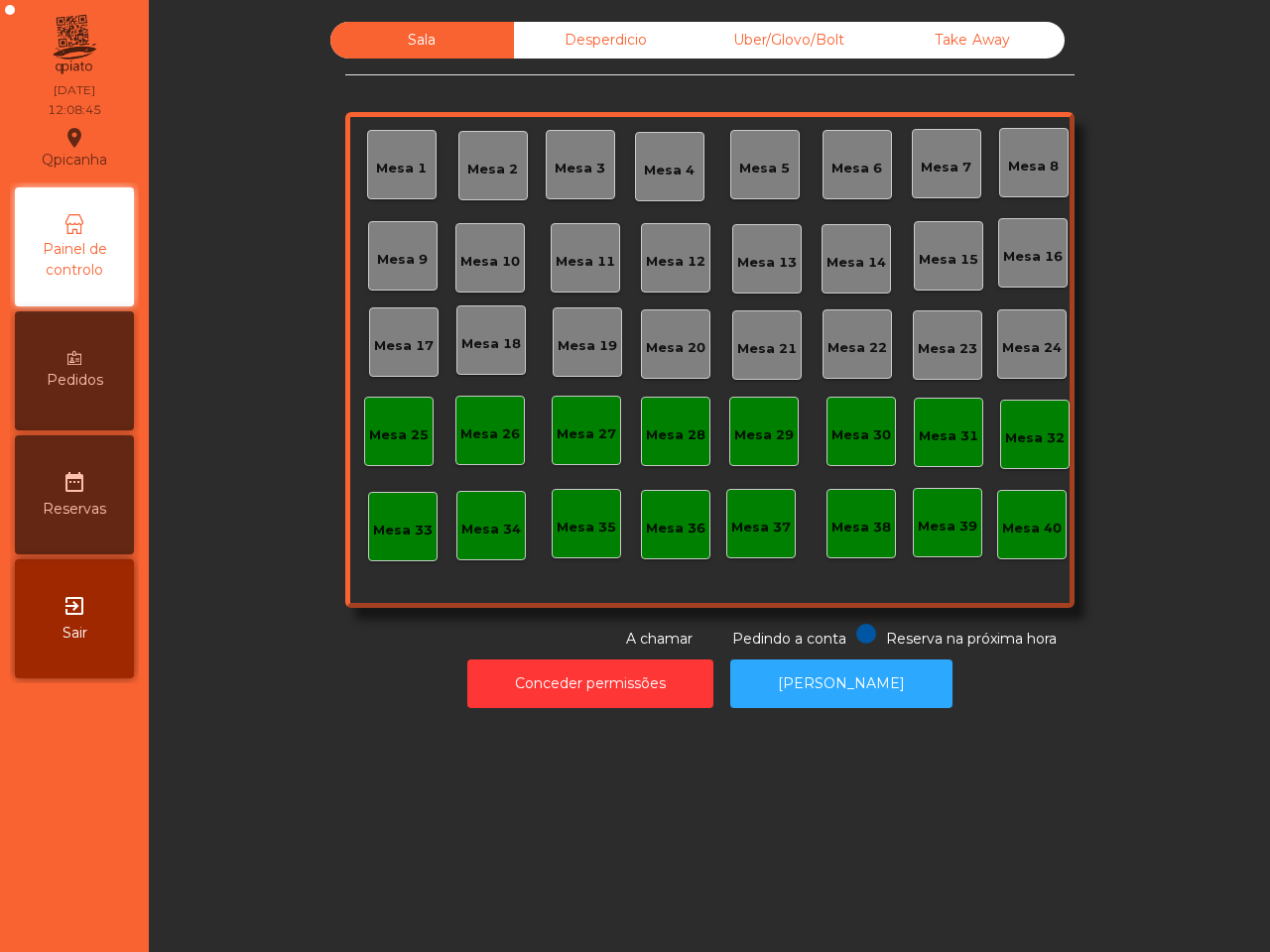 scroll, scrollTop: 0, scrollLeft: 0, axis: both 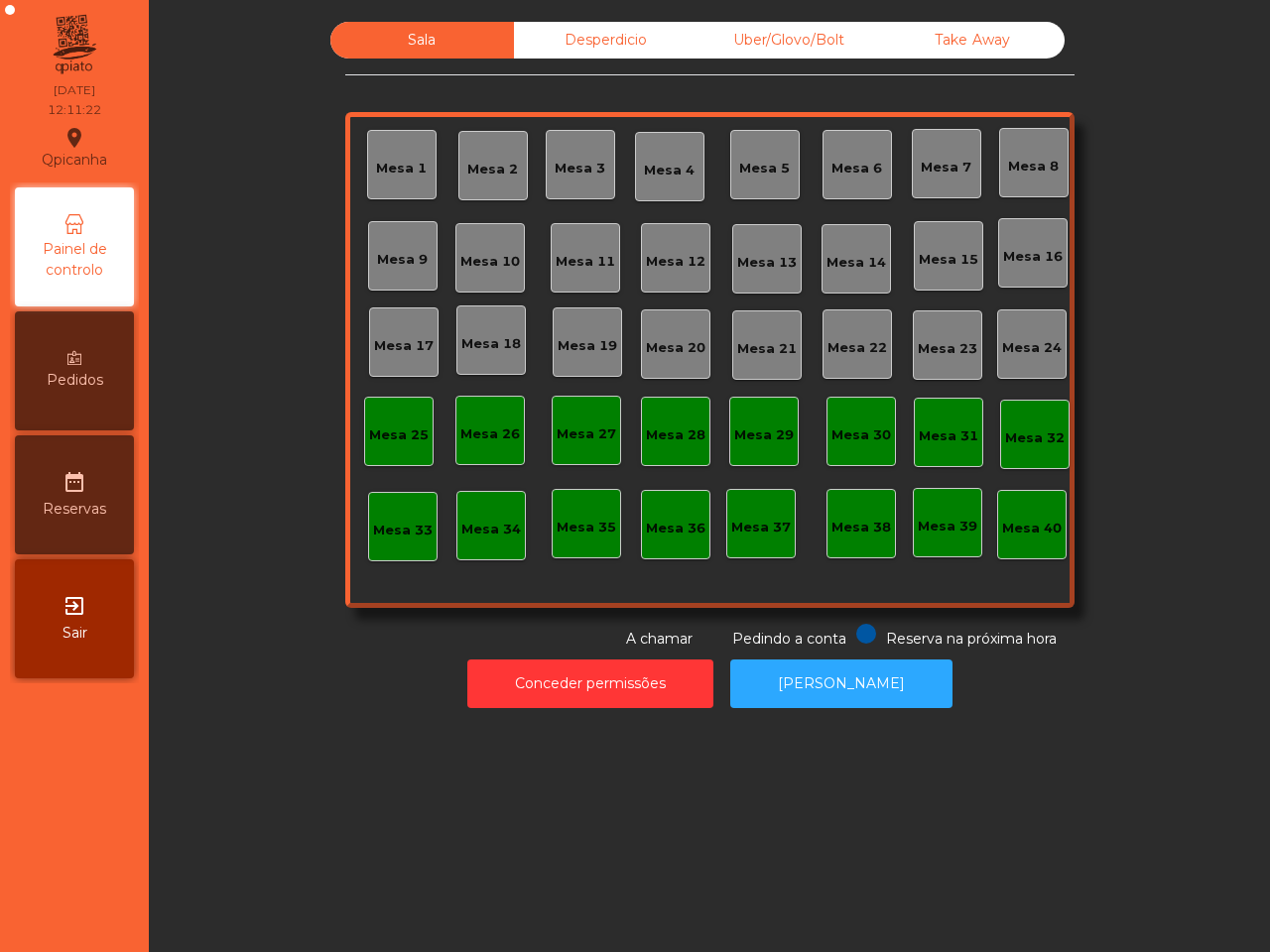 drag, startPoint x: 722, startPoint y: 154, endPoint x: 569, endPoint y: 159, distance: 153.08168 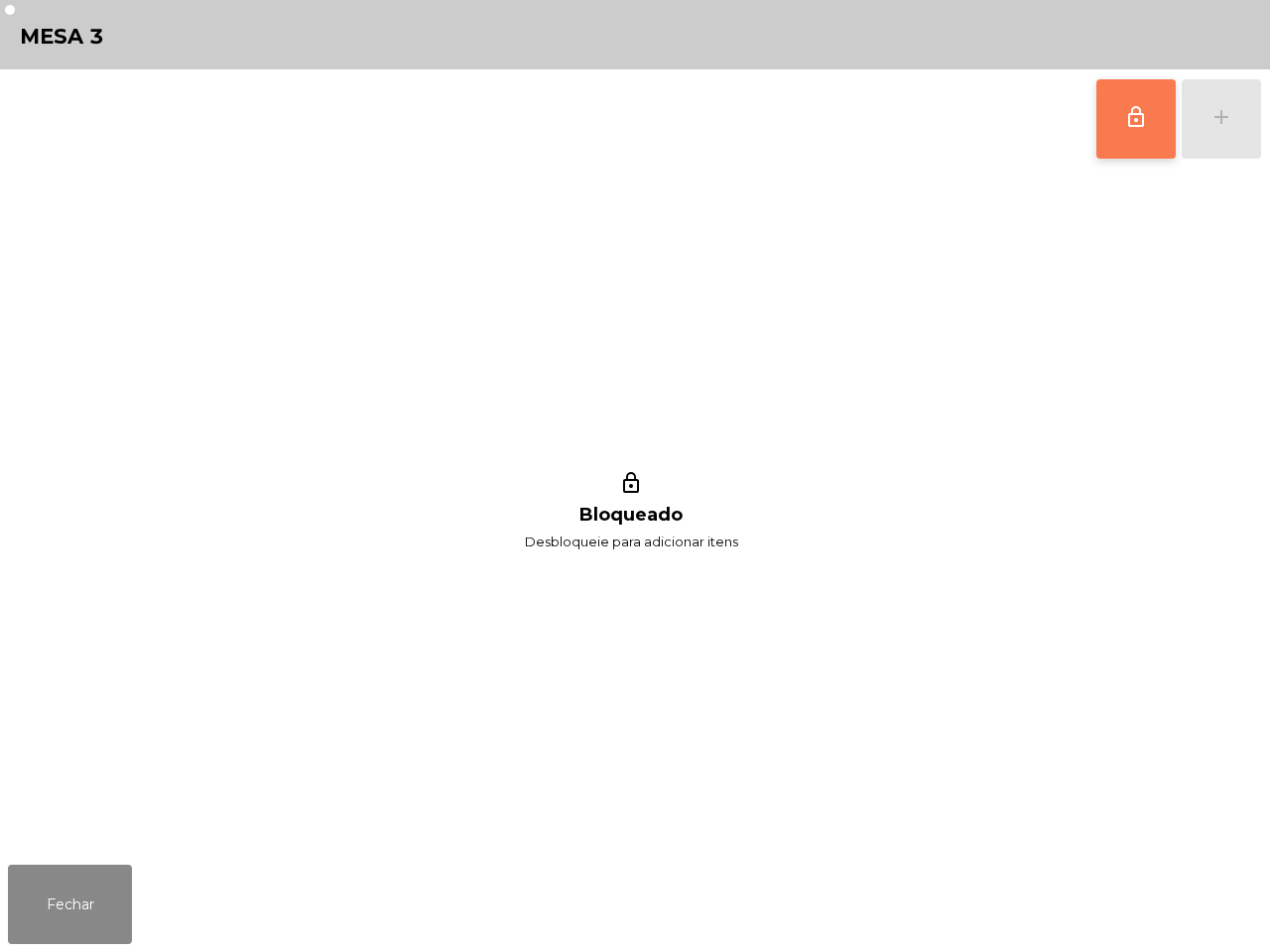click on "lock_outline" 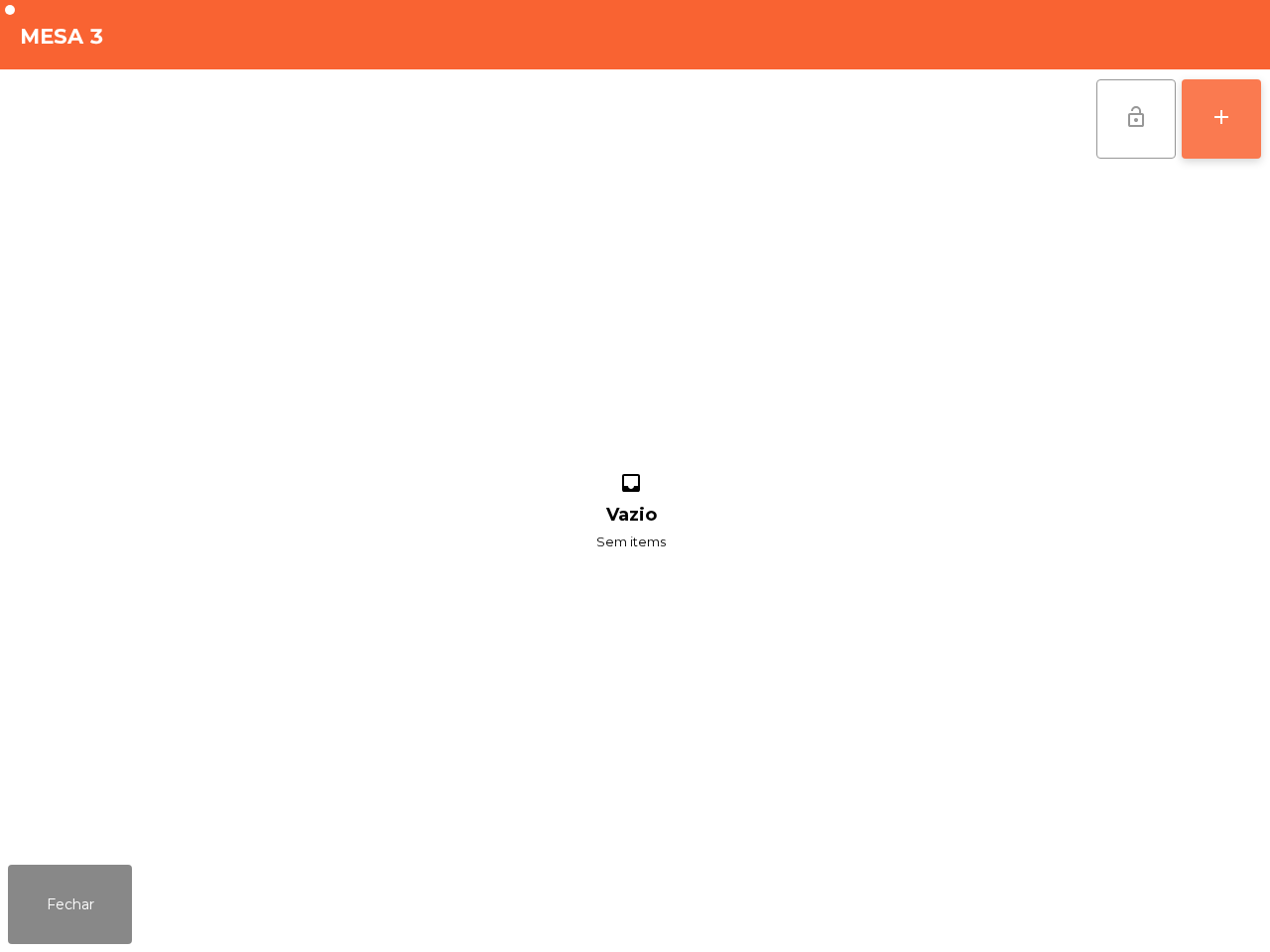 click on "add" 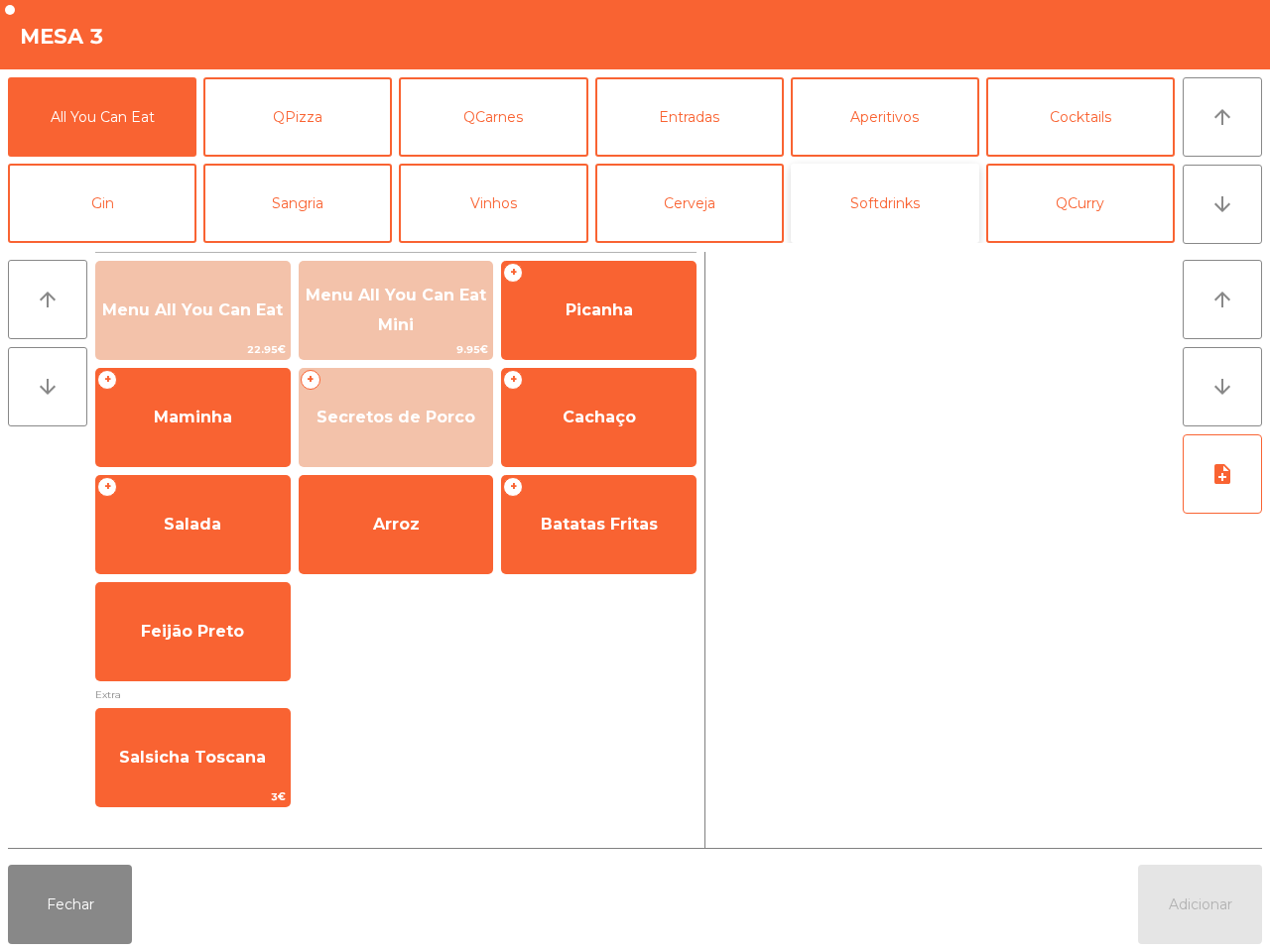 drag, startPoint x: 915, startPoint y: 210, endPoint x: 874, endPoint y: 215, distance: 41.303753 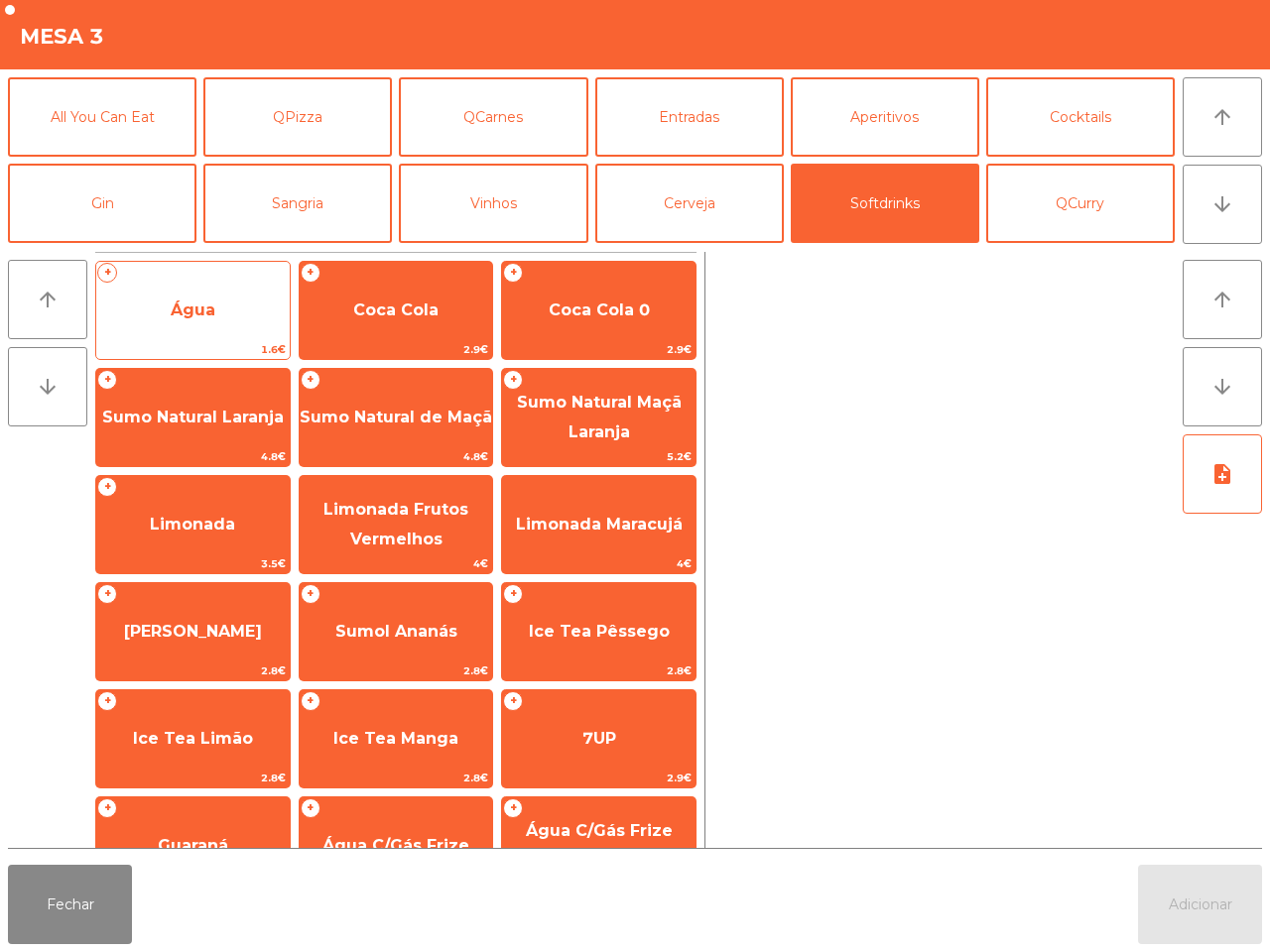click on "Água" 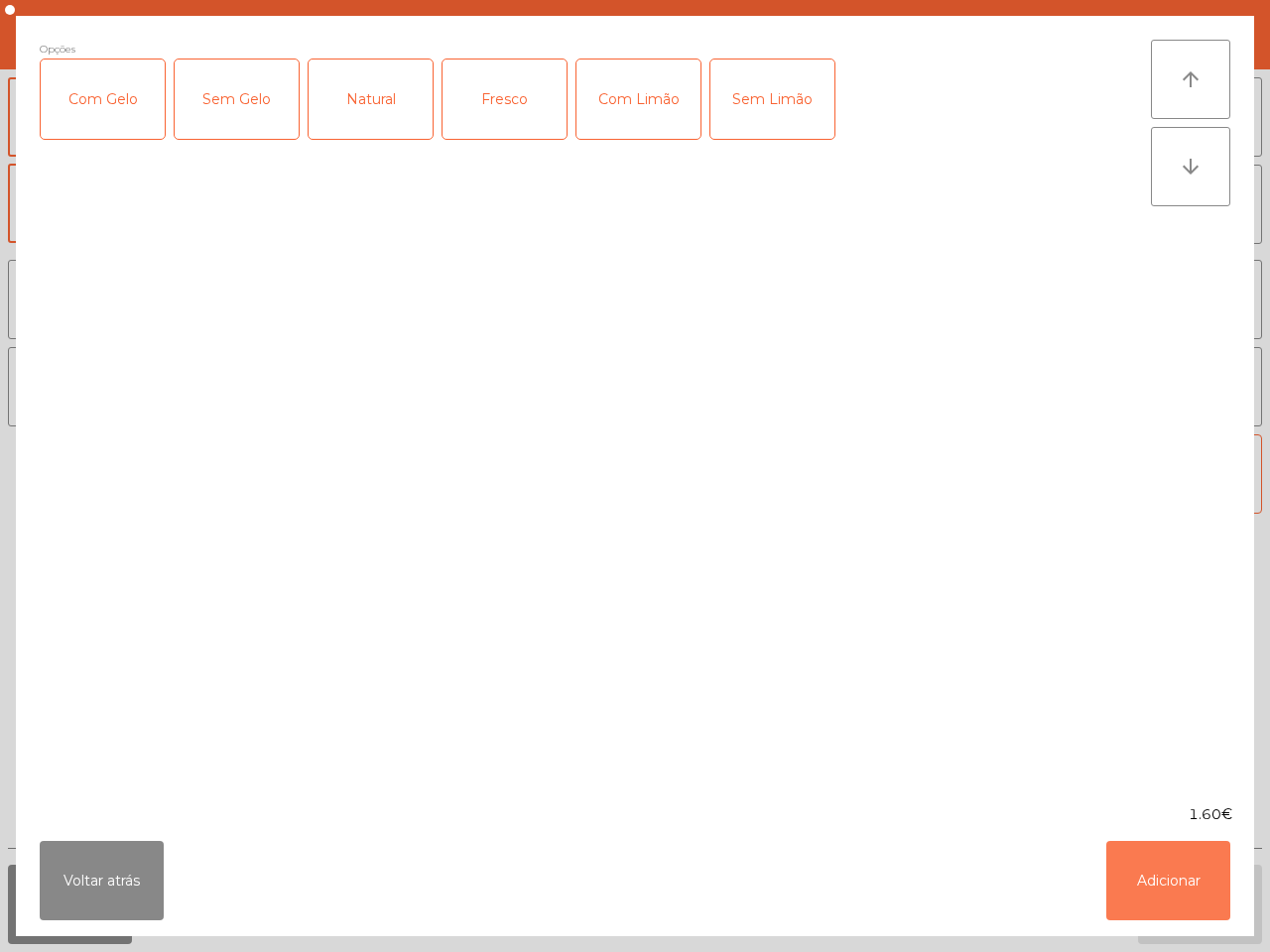 click on "Adicionar" 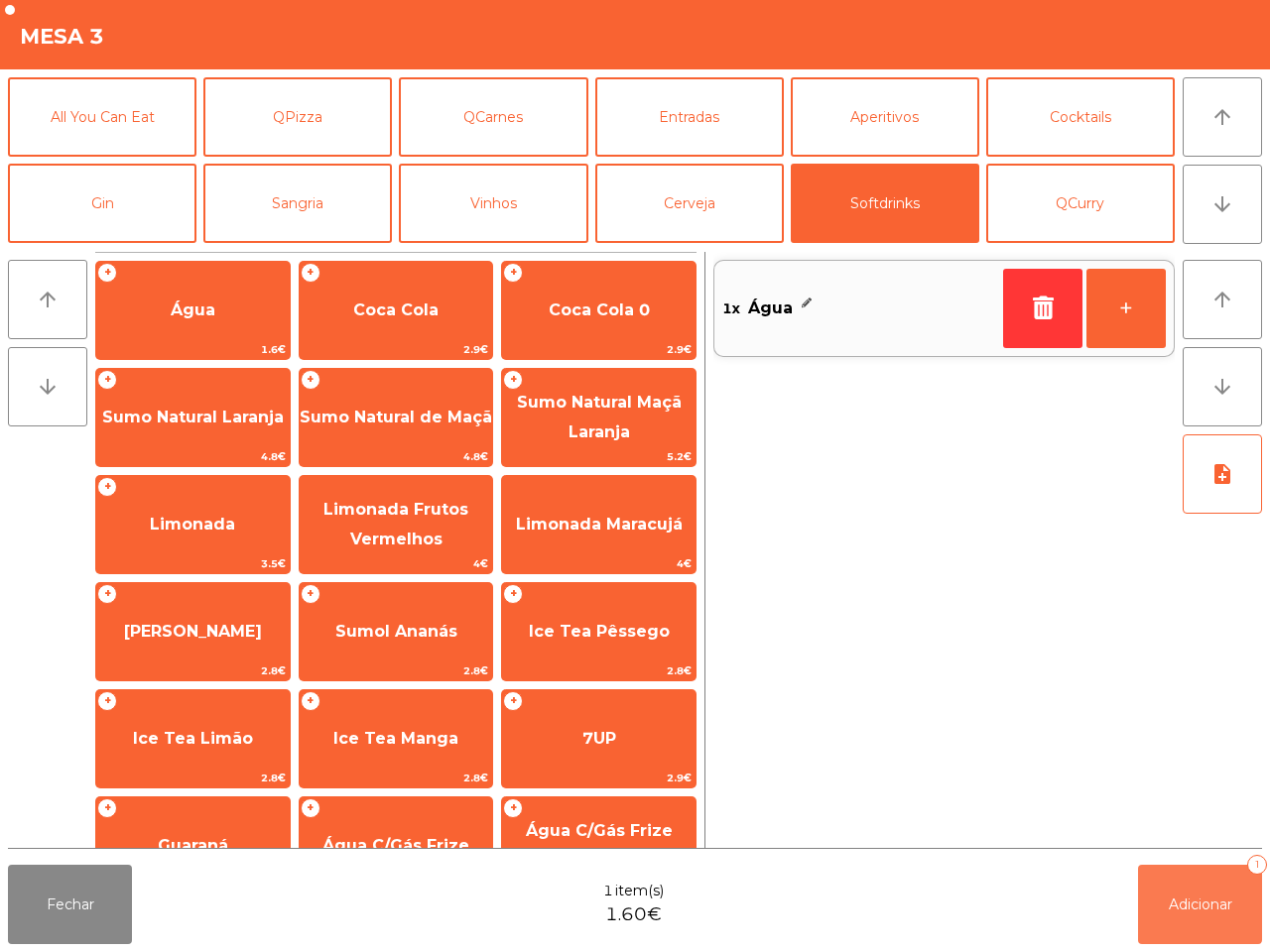 click on "Adicionar   1" 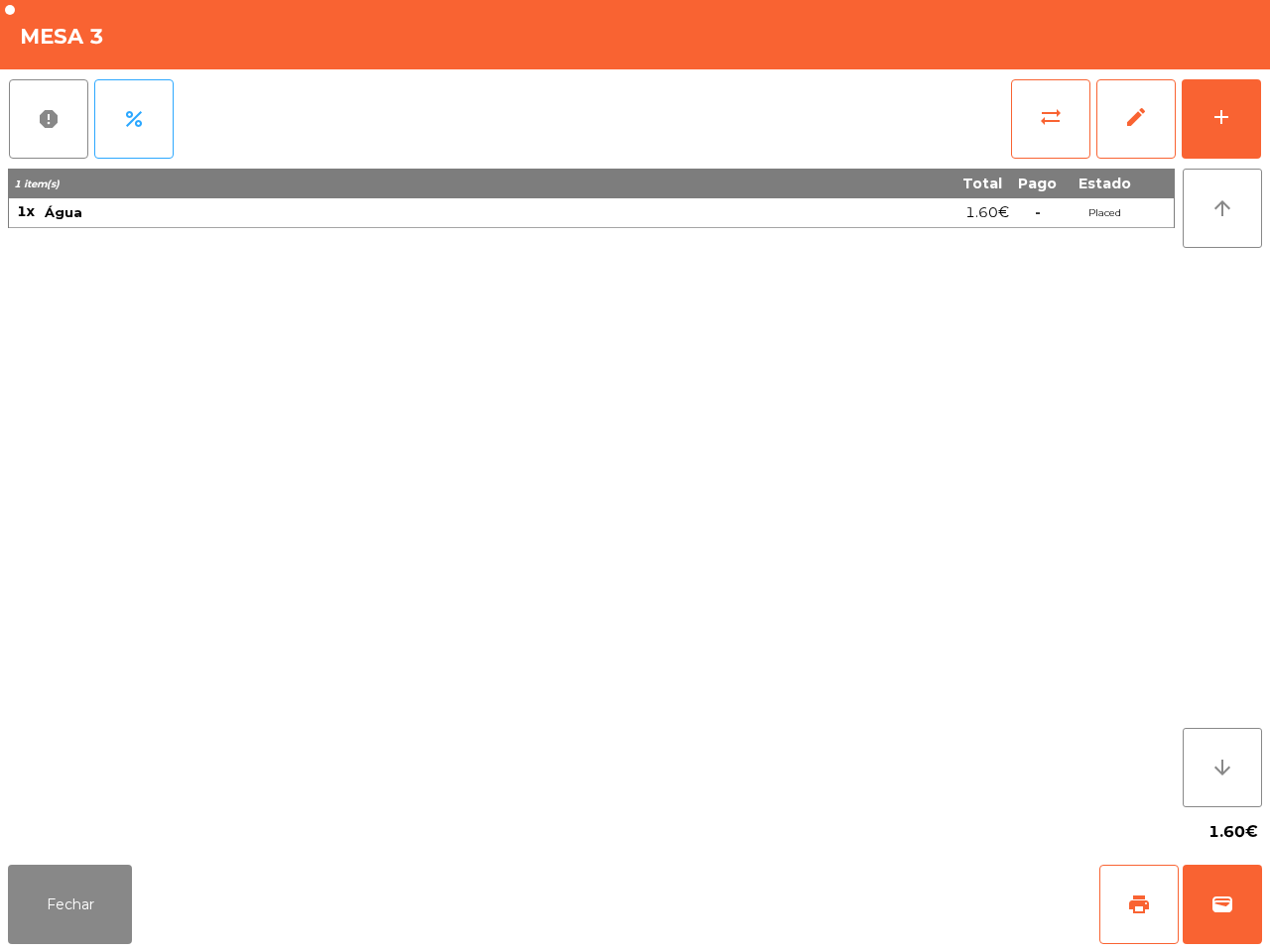 drag, startPoint x: 720, startPoint y: 702, endPoint x: 690, endPoint y: 702, distance: 30 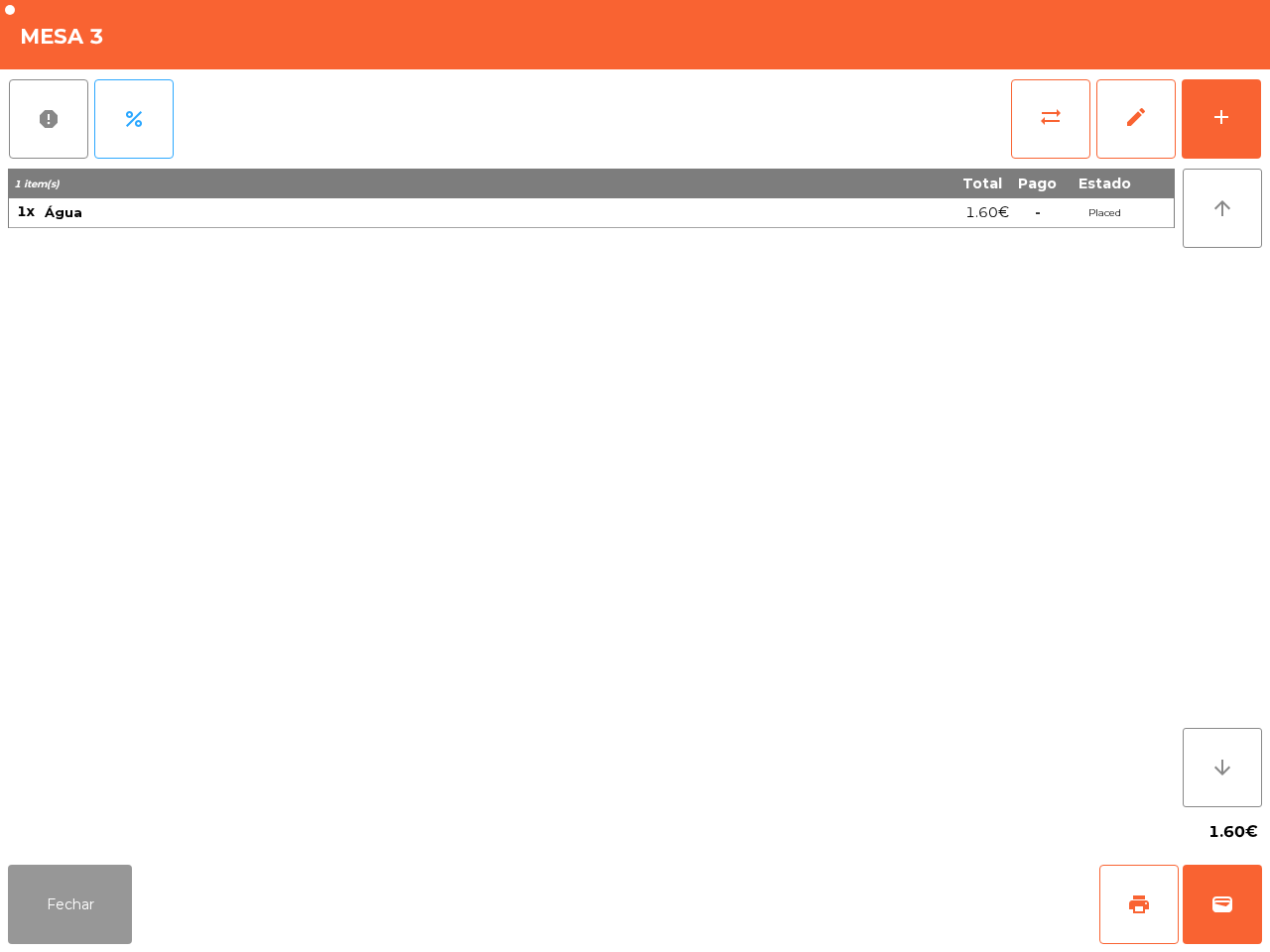 drag, startPoint x: 92, startPoint y: 892, endPoint x: 120, endPoint y: 881, distance: 30.083218 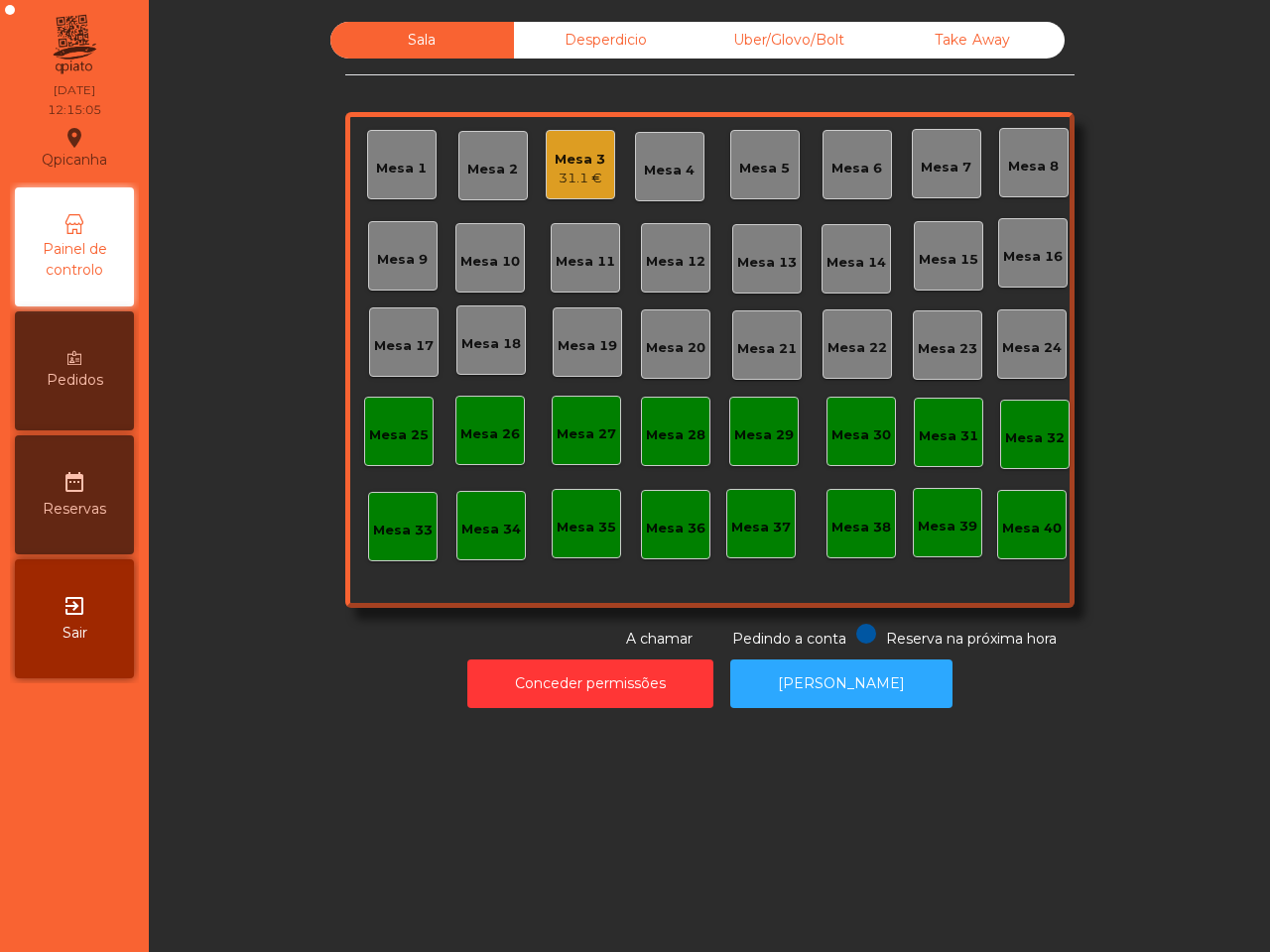 drag, startPoint x: 989, startPoint y: 46, endPoint x: 975, endPoint y: 46, distance: 14 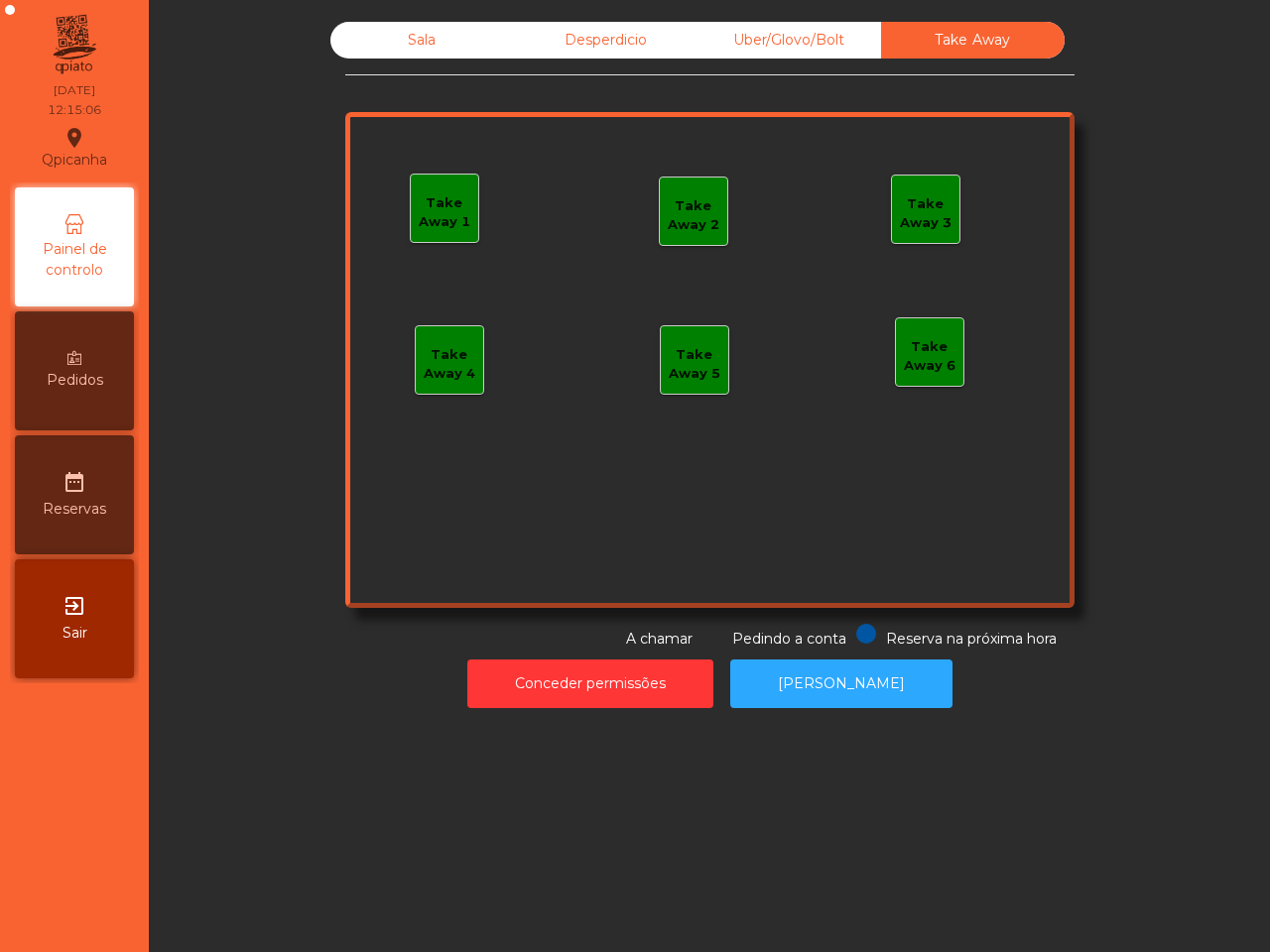 click on "Take Away 1" 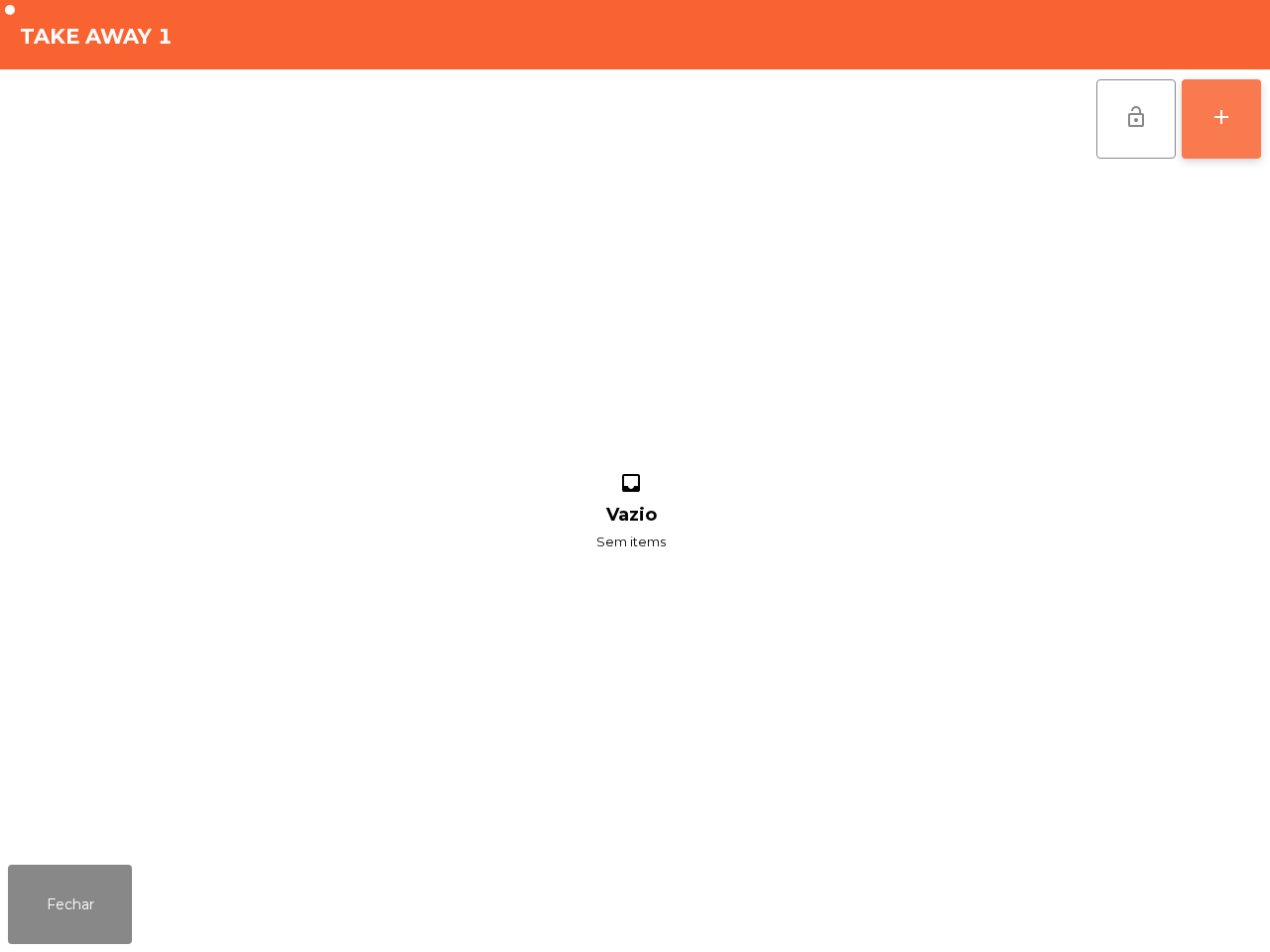 click on "add" 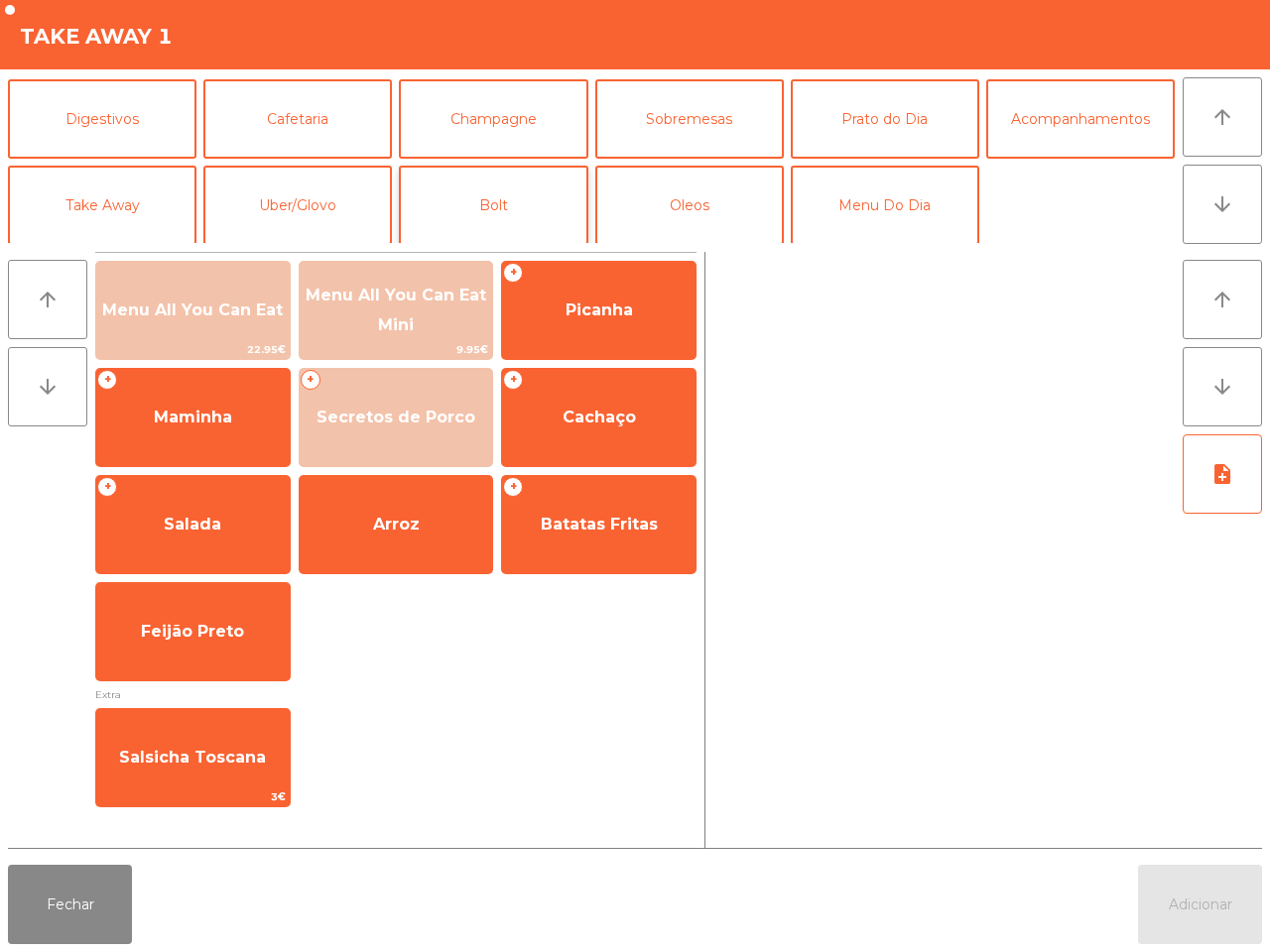 scroll, scrollTop: 172, scrollLeft: 0, axis: vertical 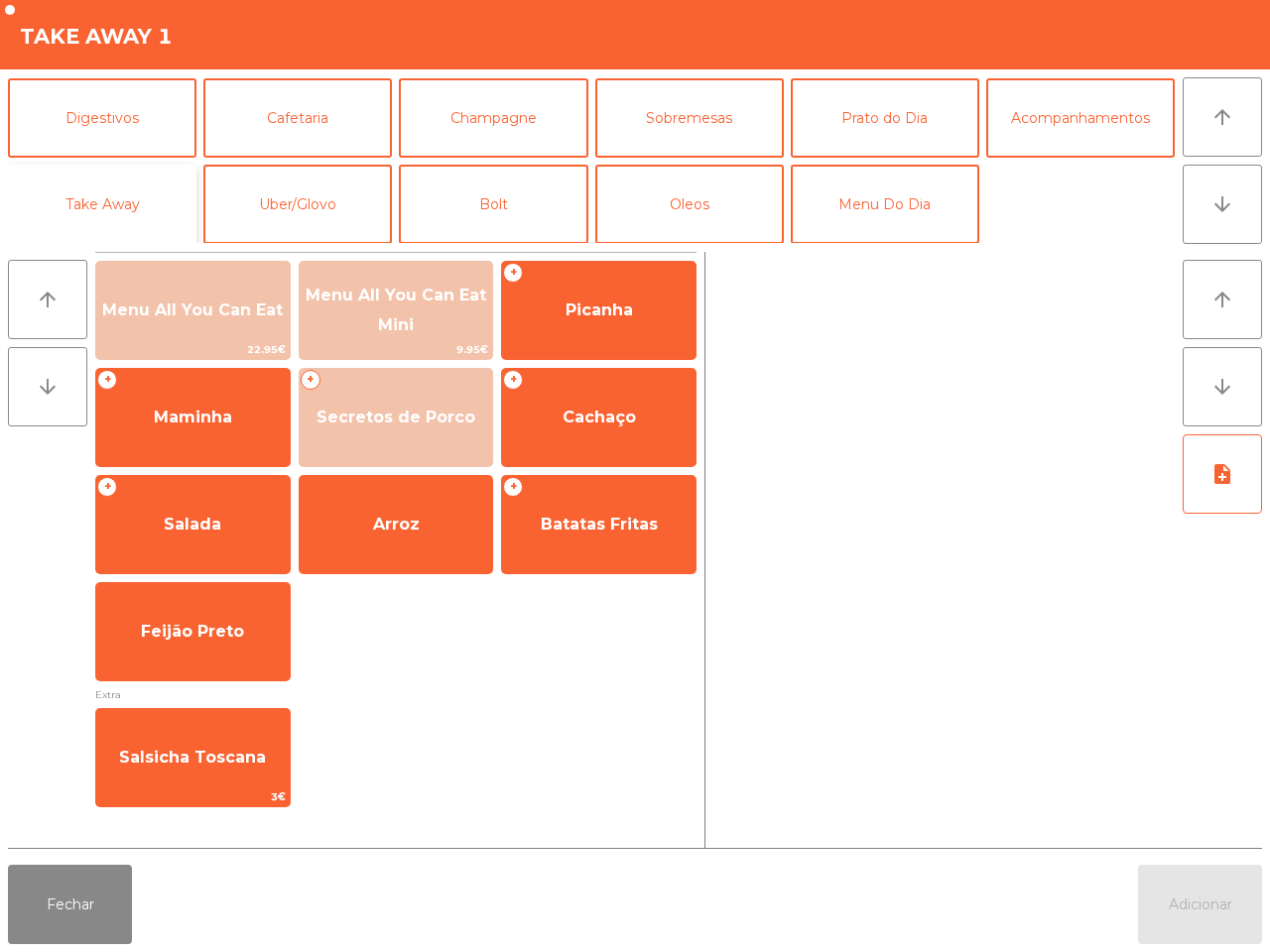 click on "Take Away" 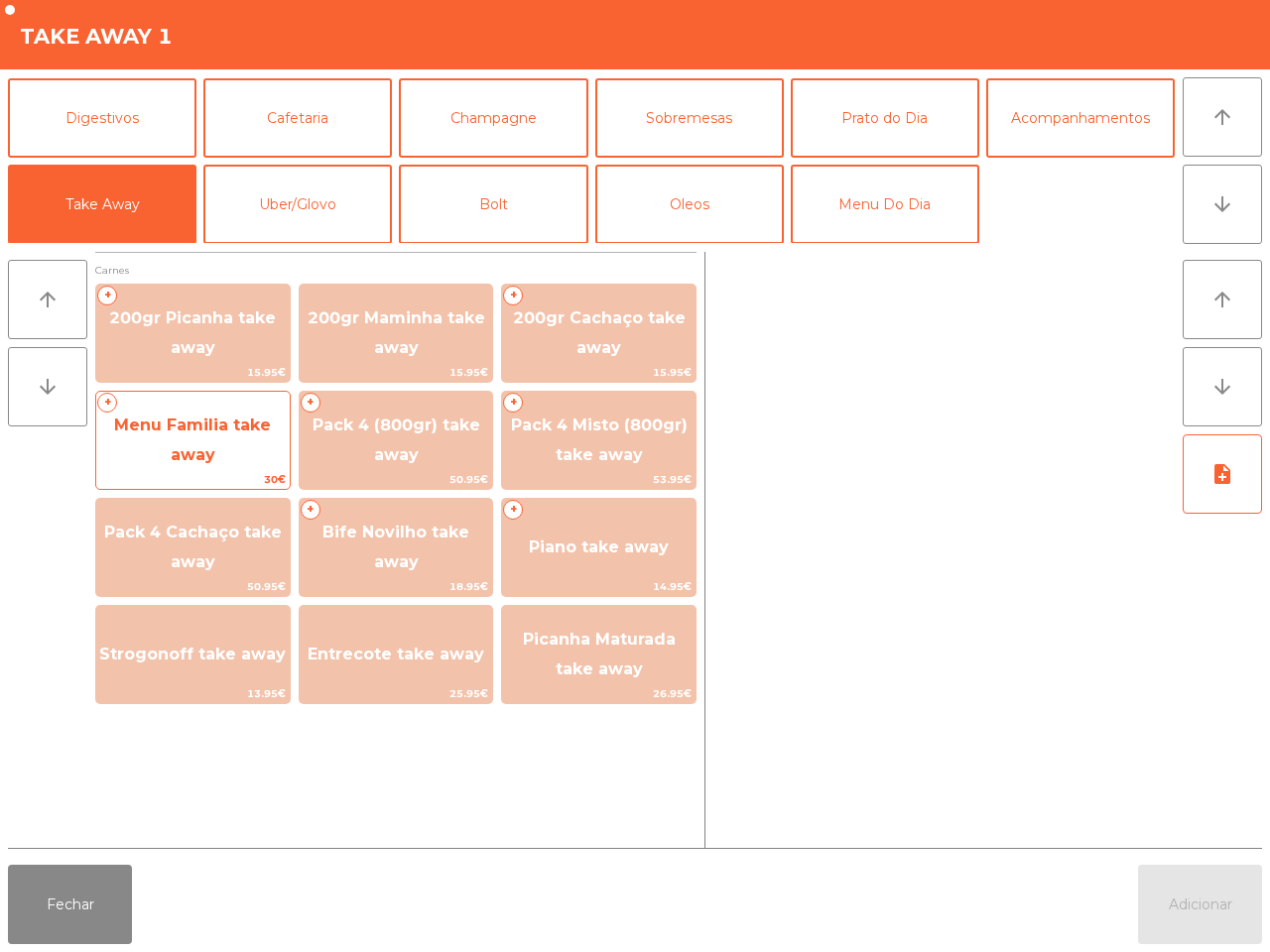 click on "Menu Familia take away" 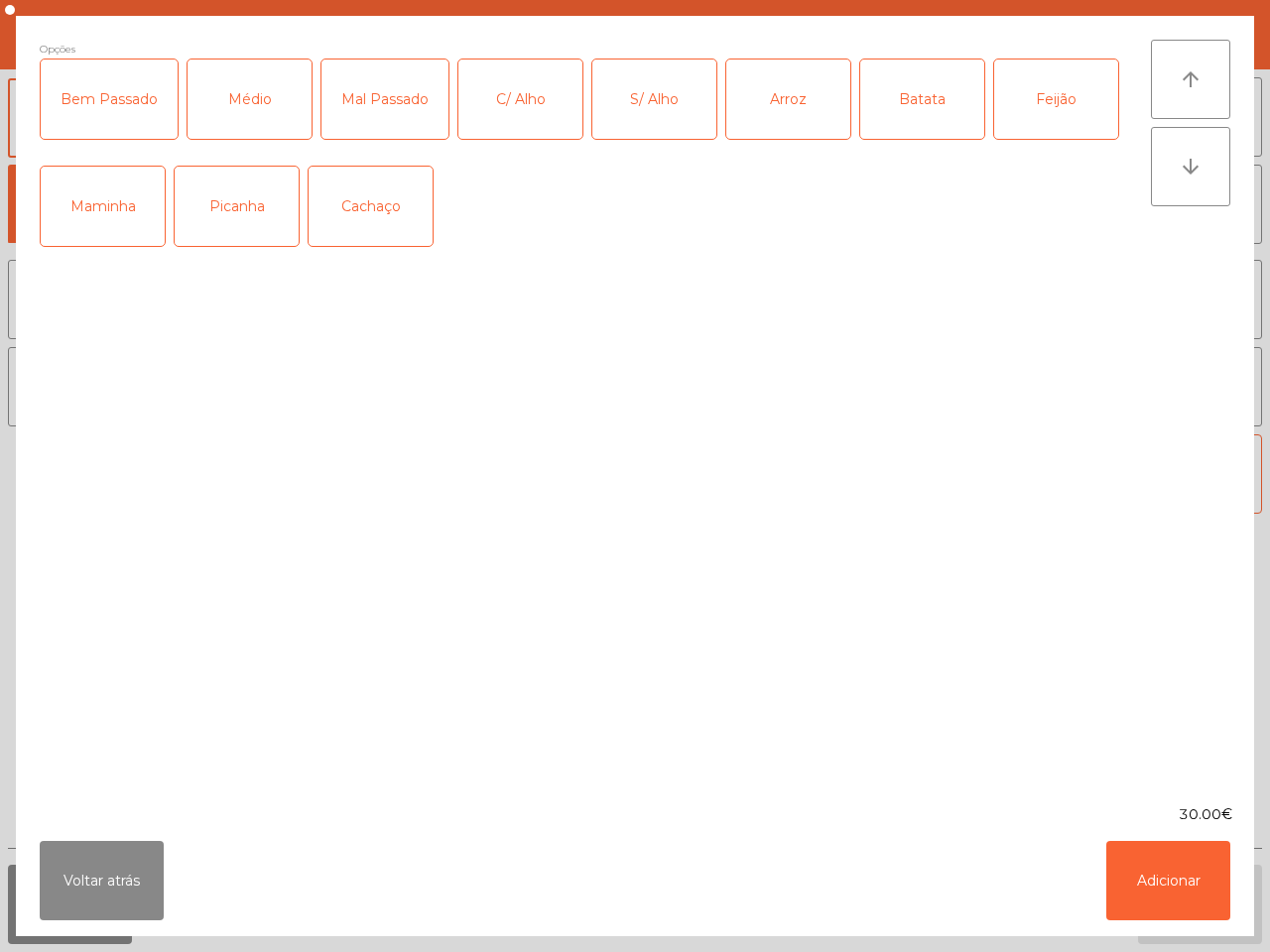 click on "Picanha" 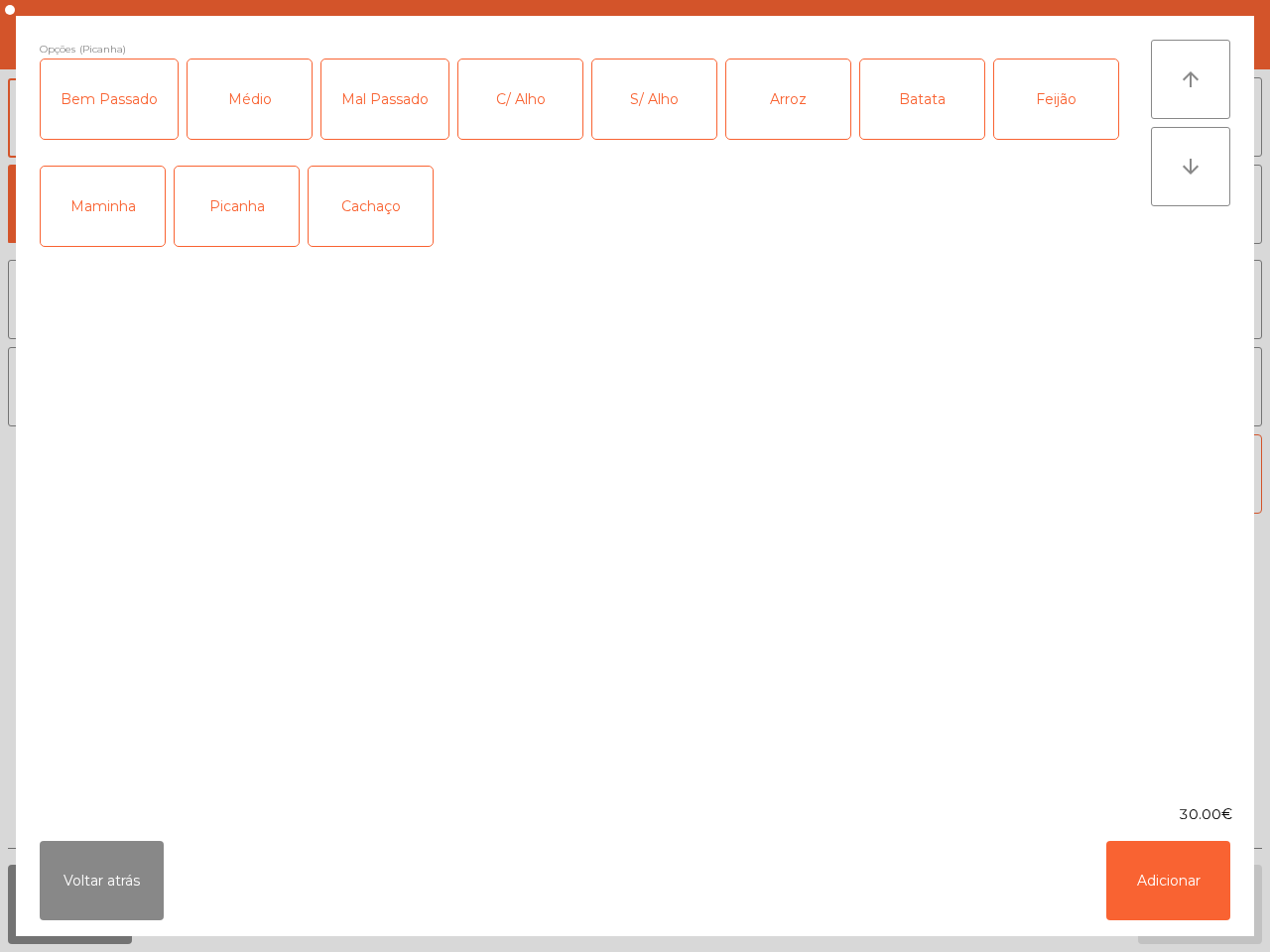 drag, startPoint x: 264, startPoint y: 101, endPoint x: 304, endPoint y: 96, distance: 40.311289 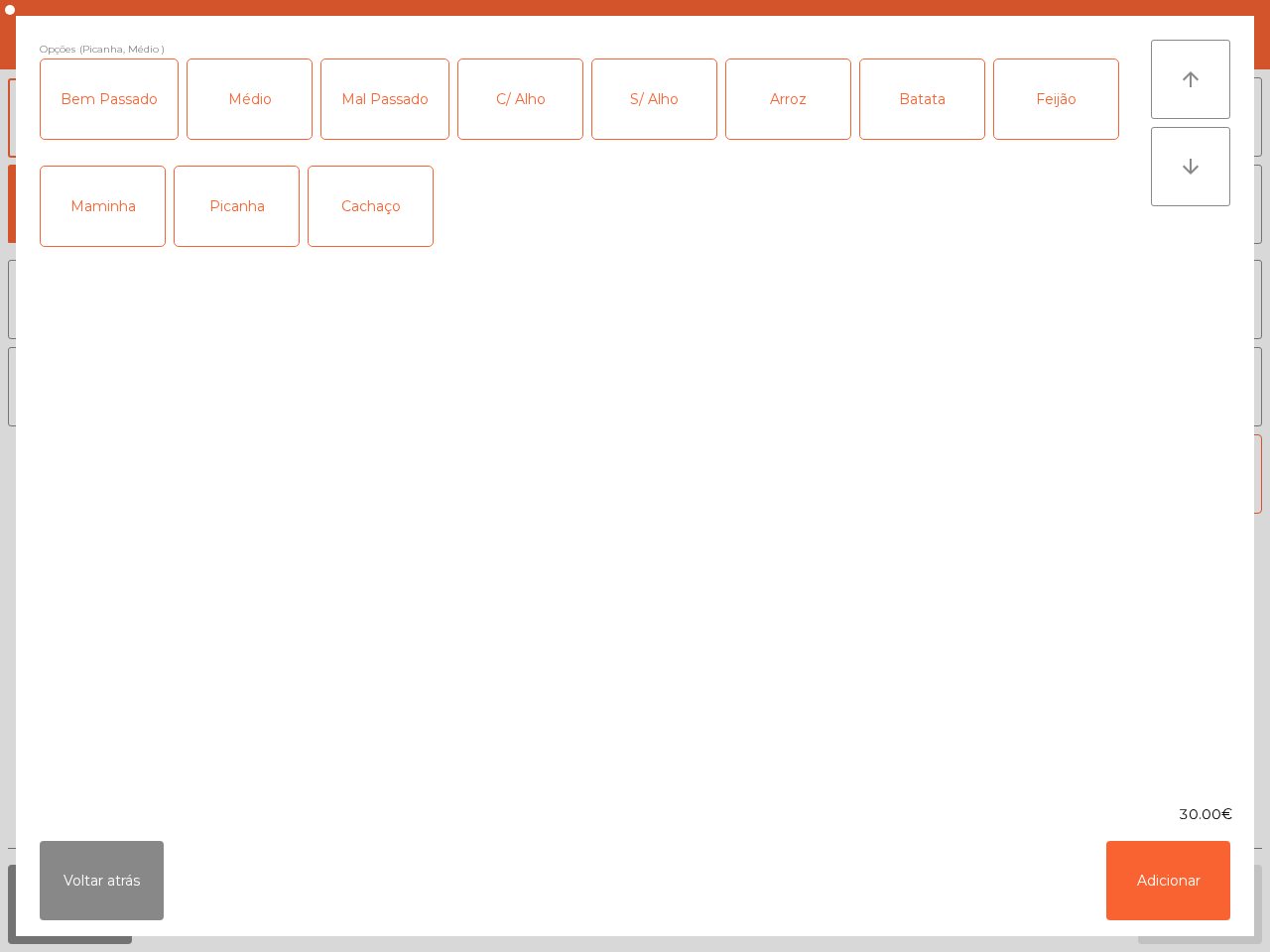 drag, startPoint x: 516, startPoint y: 110, endPoint x: 531, endPoint y: 110, distance: 15 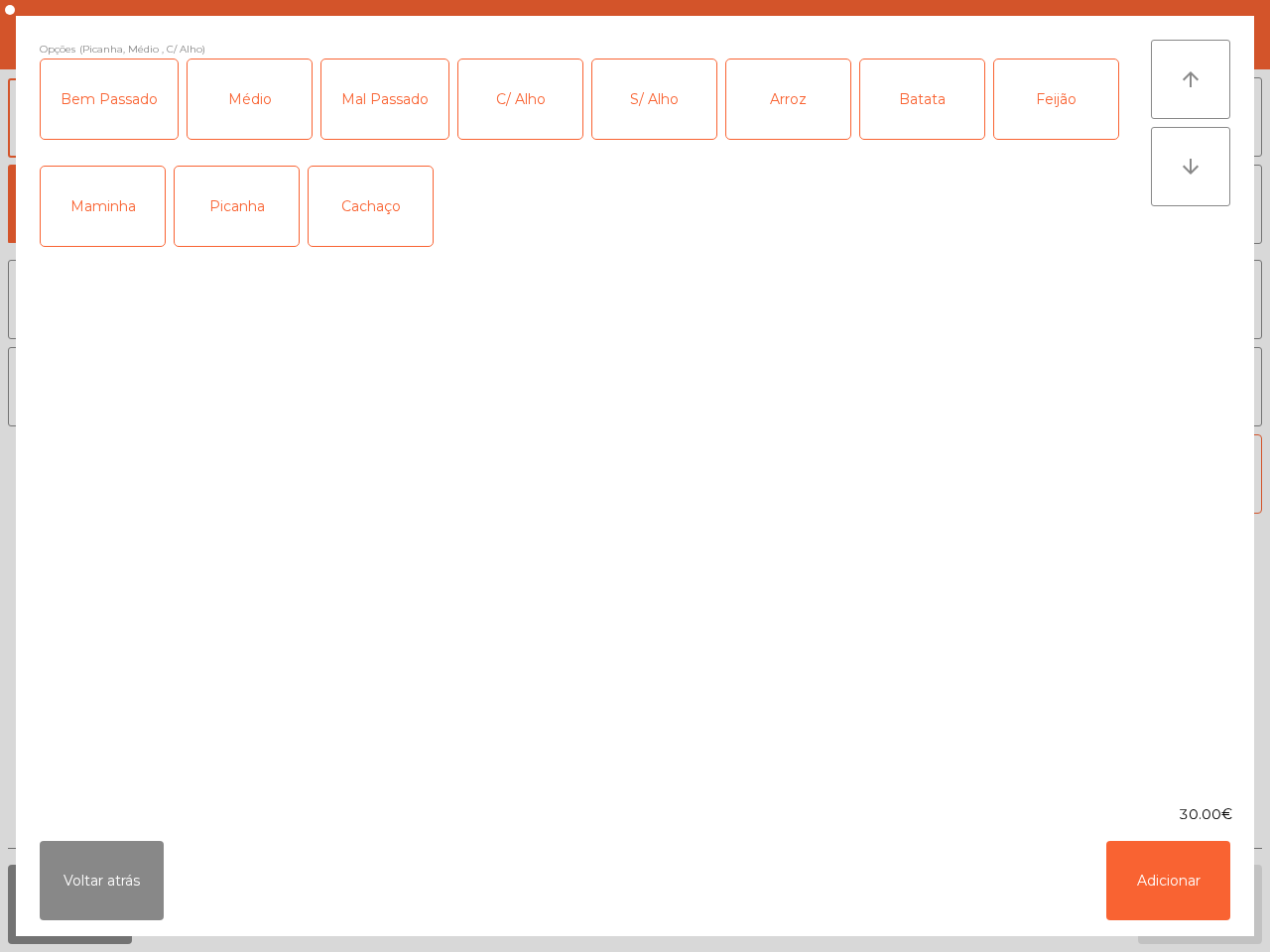 click on "Arroz" 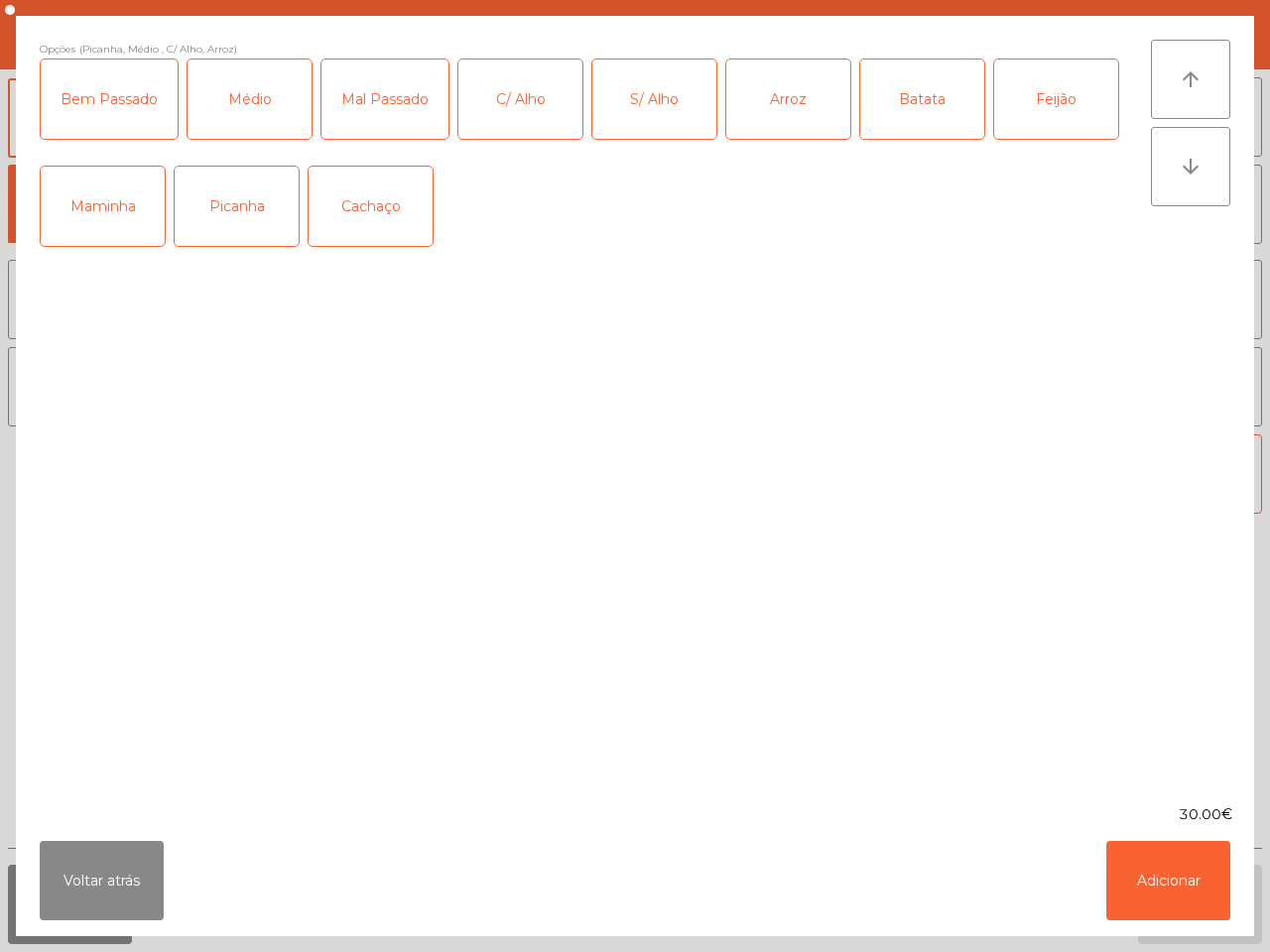 click on "Batata" 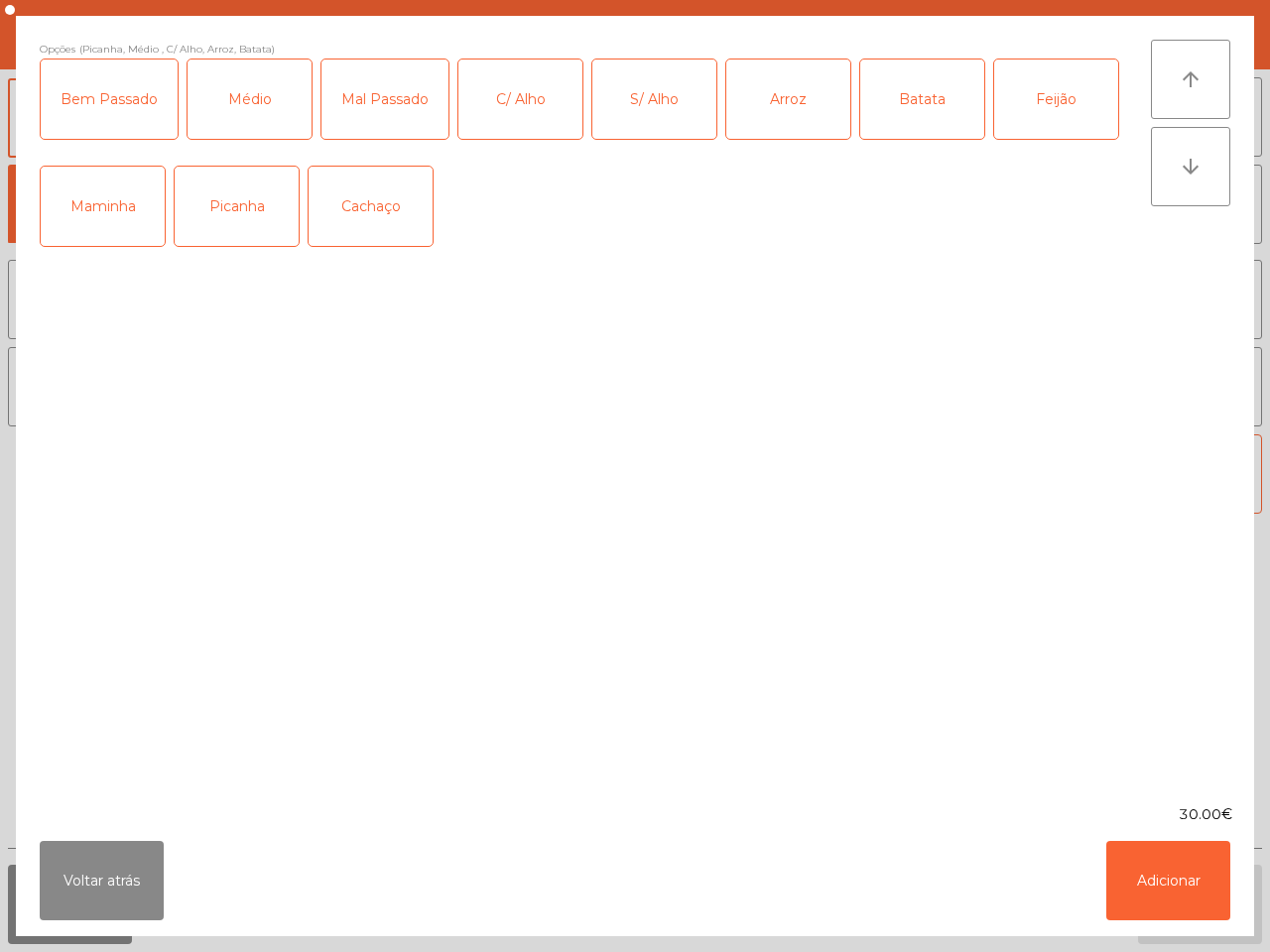 click on "Feijão" 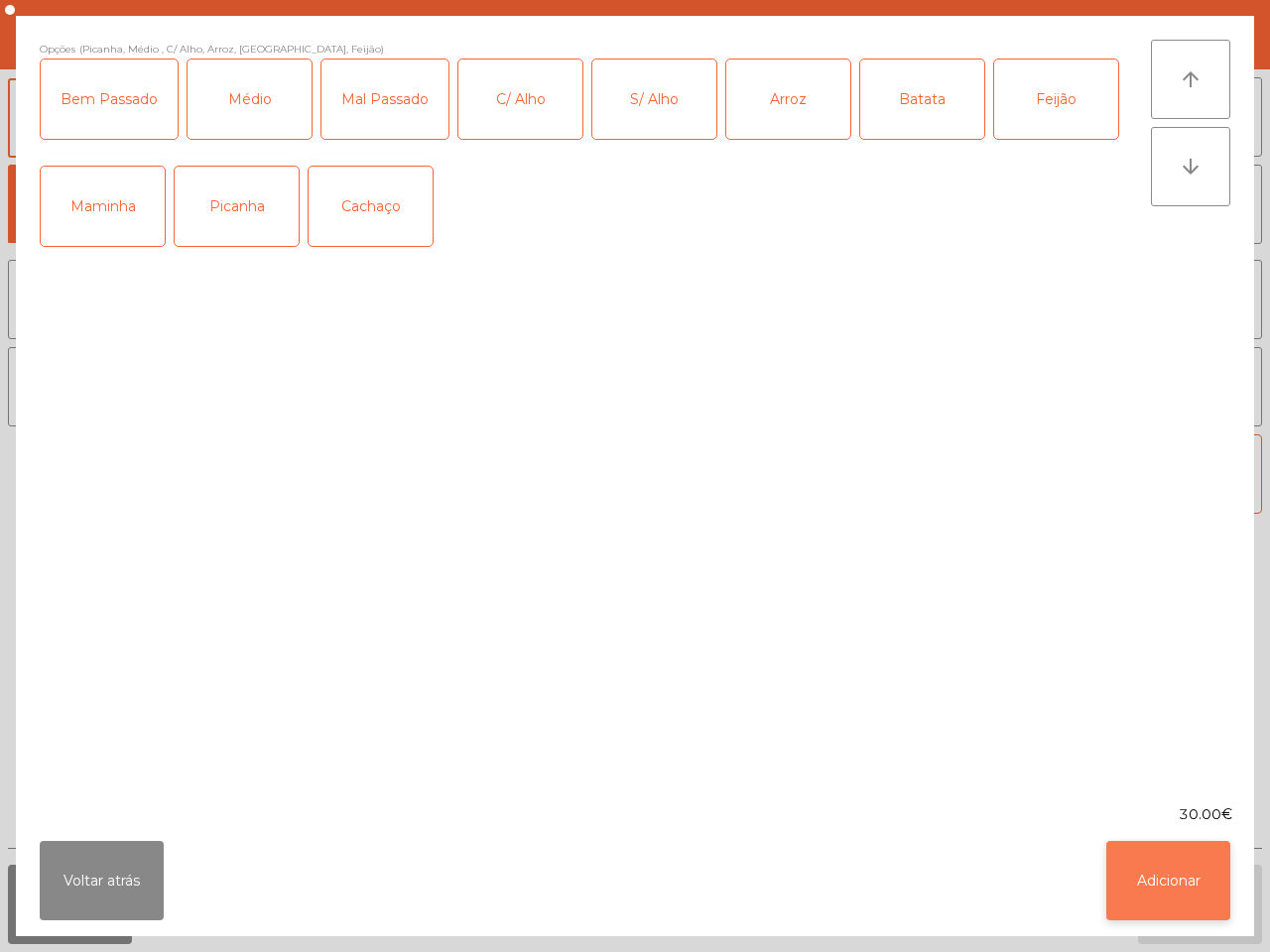 click on "Adicionar" 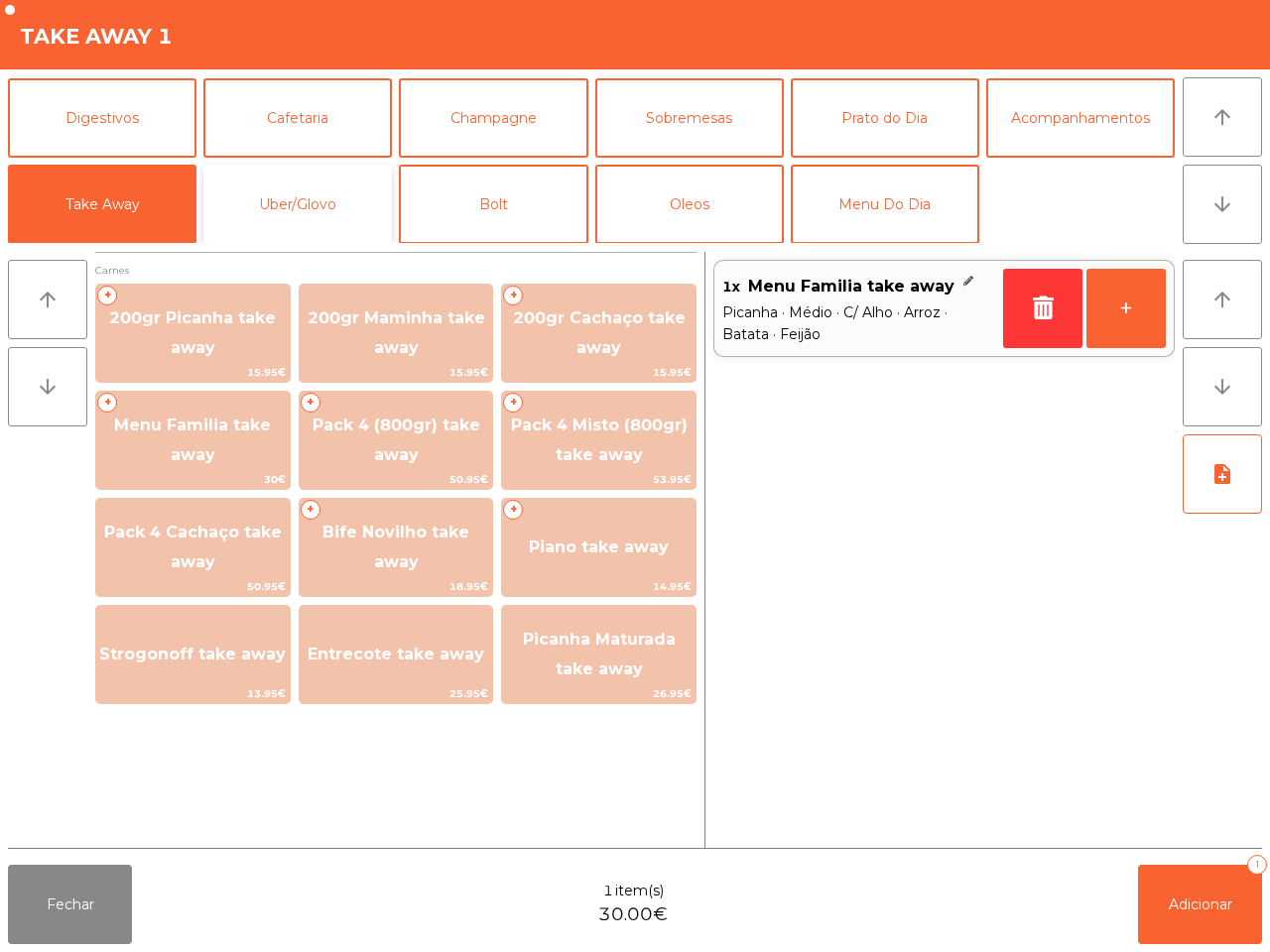 click on "Uber/Glovo" 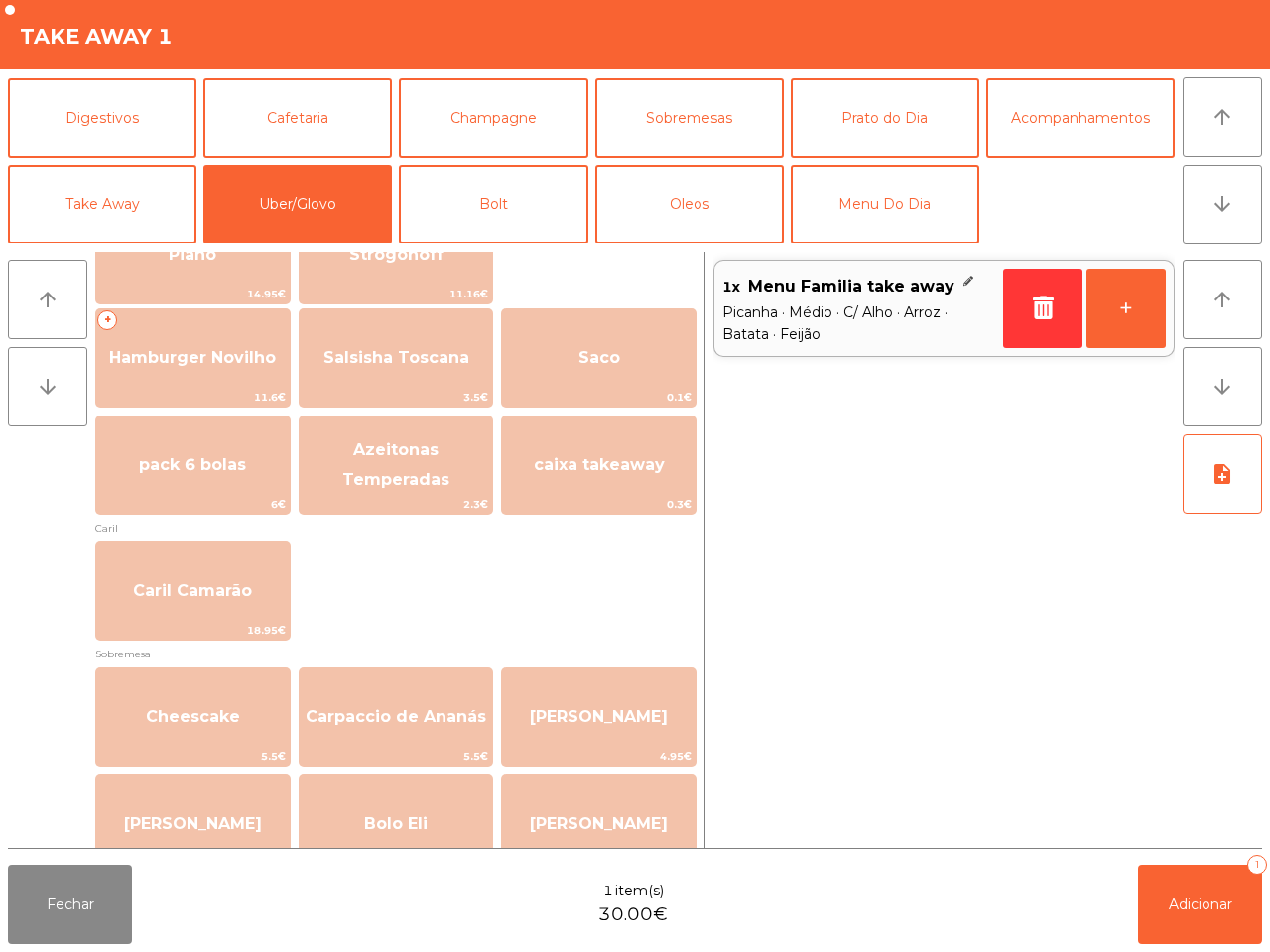 scroll, scrollTop: 372, scrollLeft: 0, axis: vertical 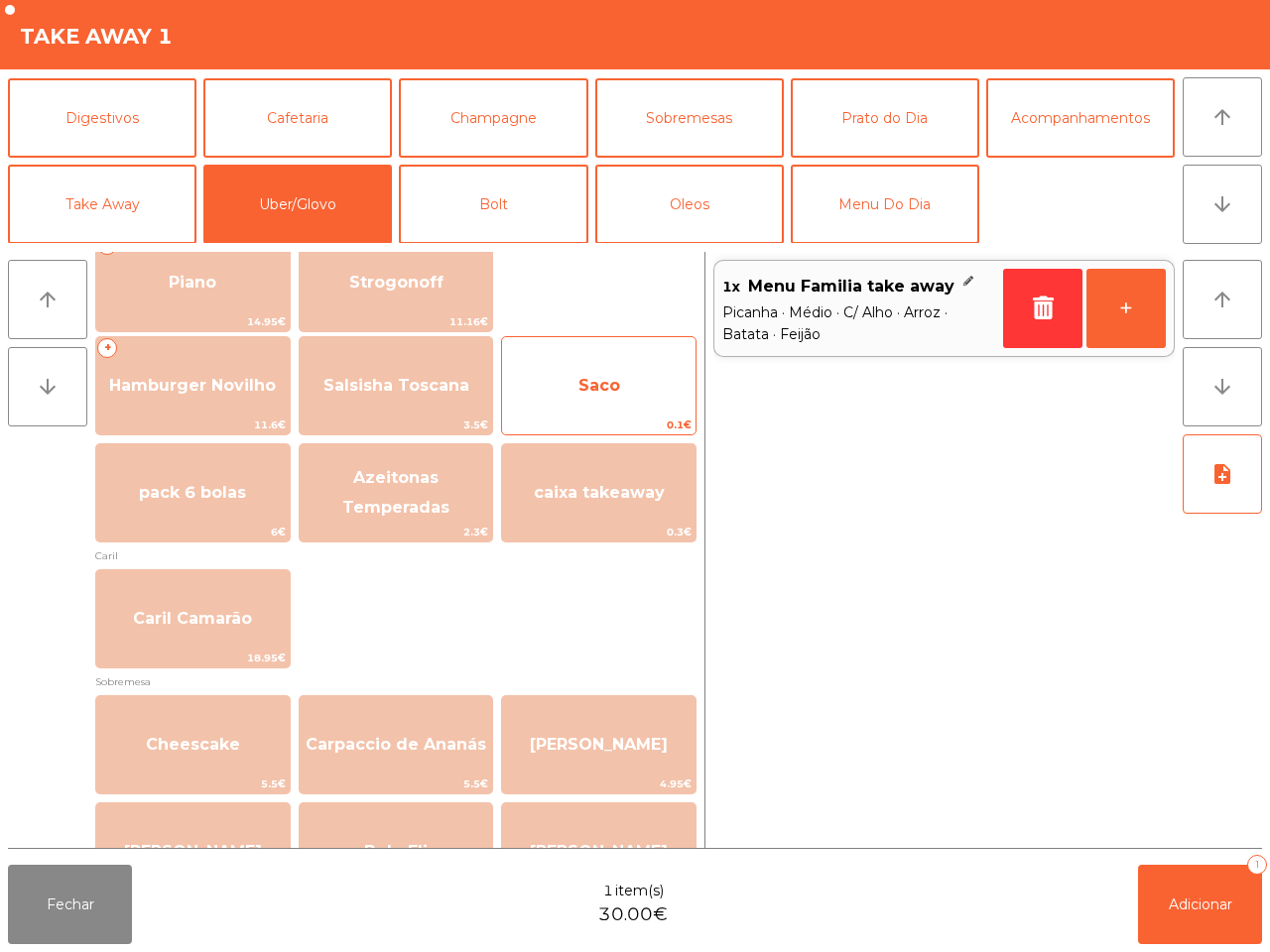 click on "Saco" 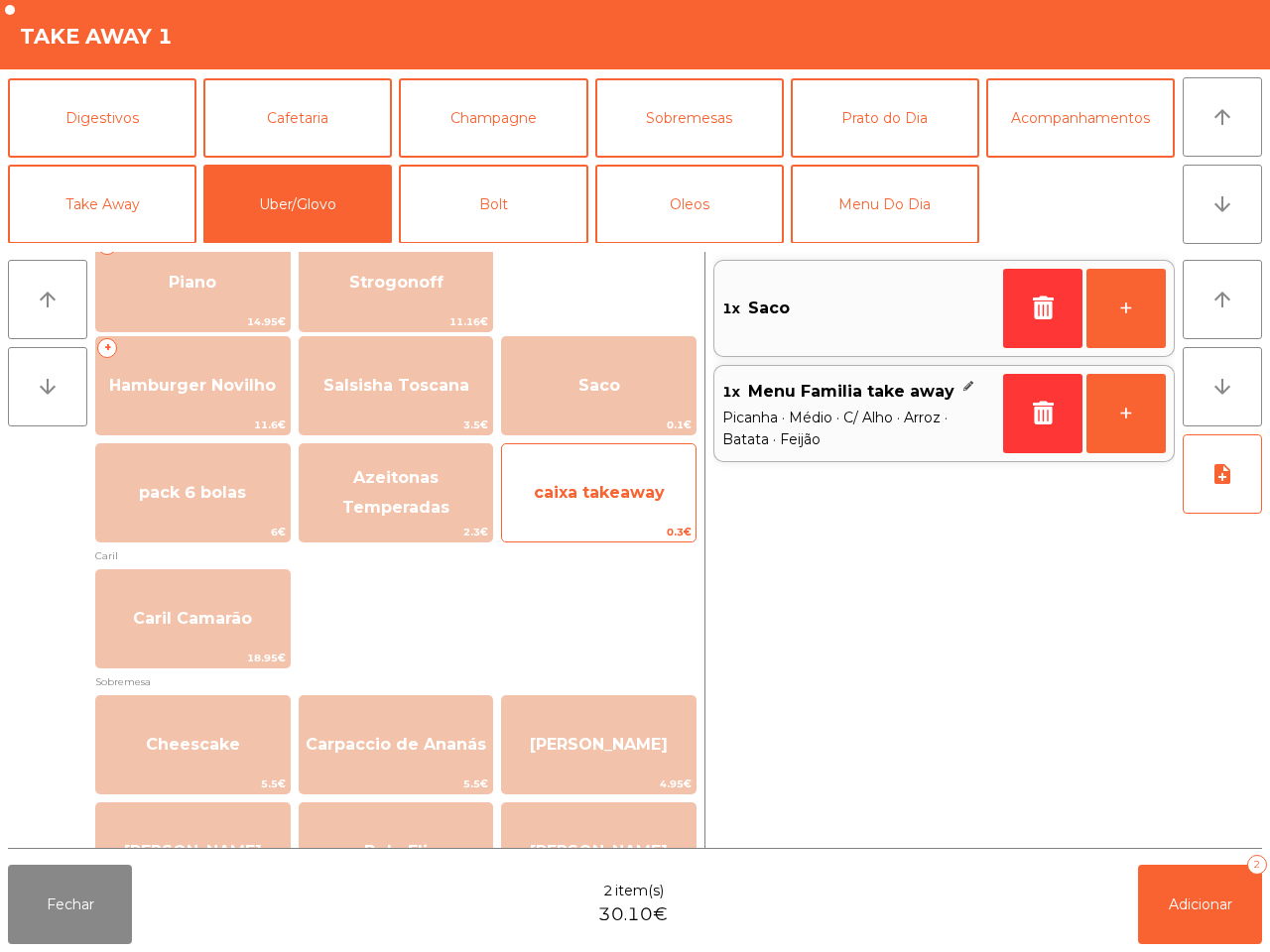 click on "caixa takeaway" 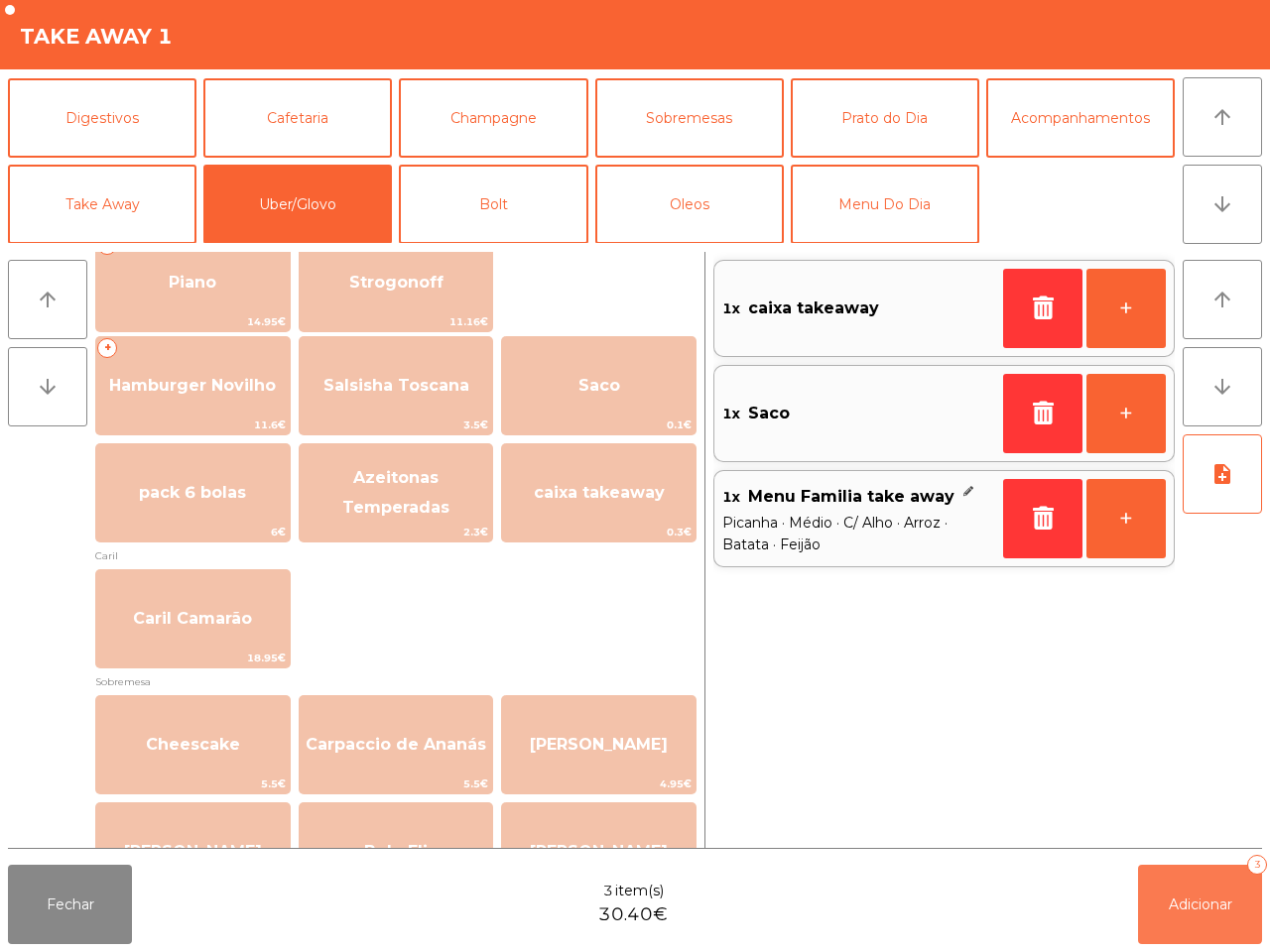 click on "Adicionar   3" 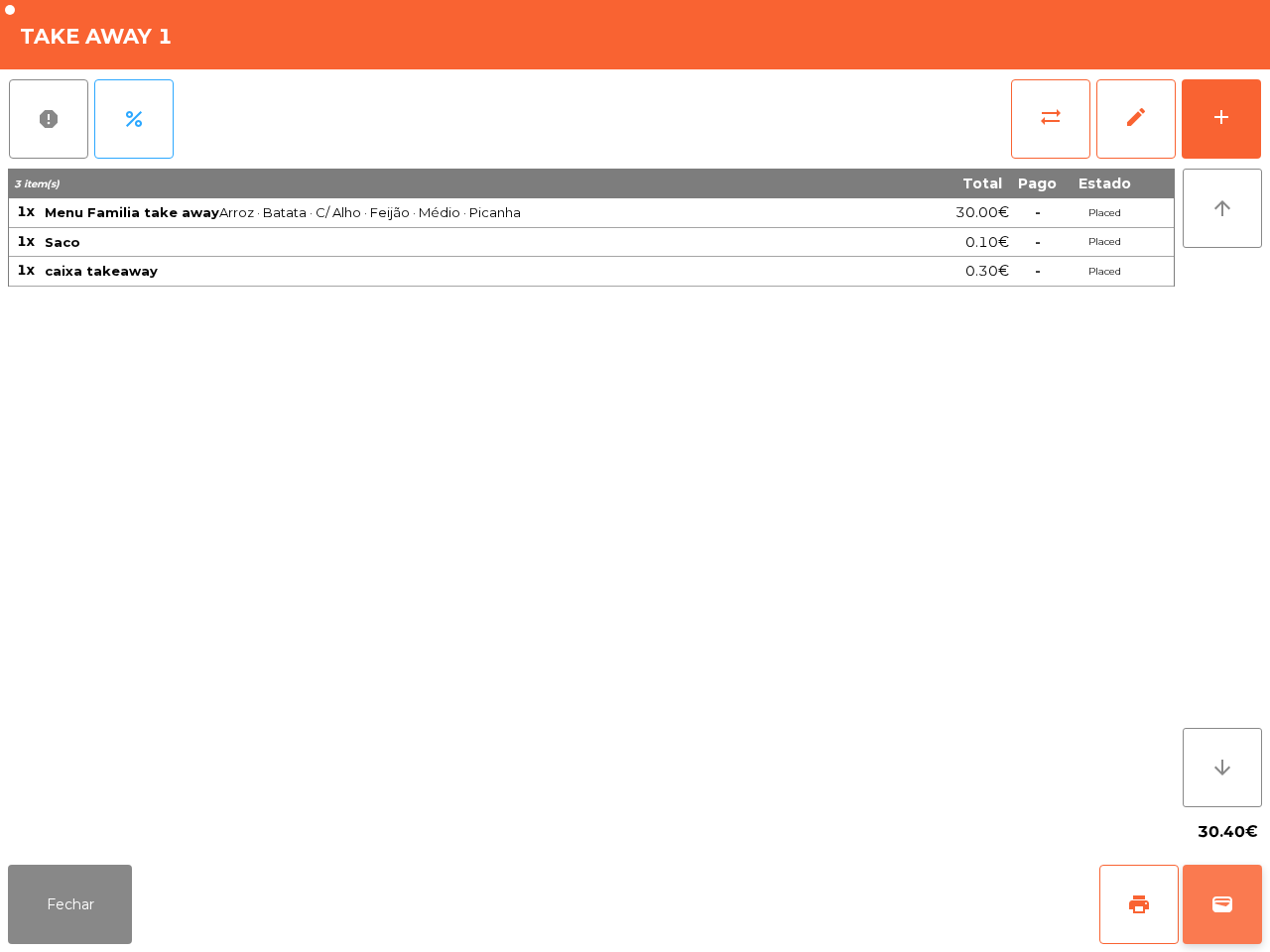 click on "wallet" 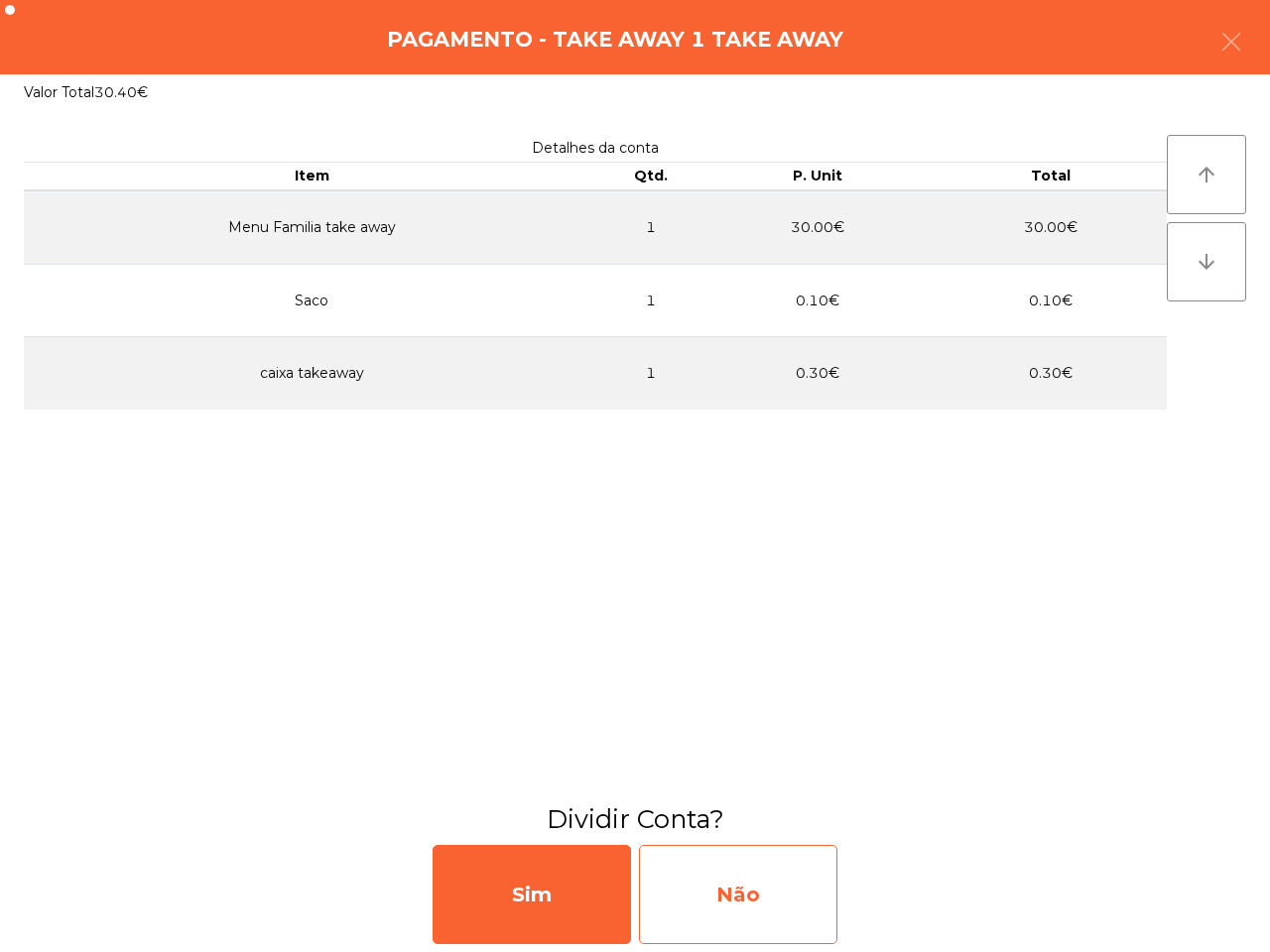 click on "Não" 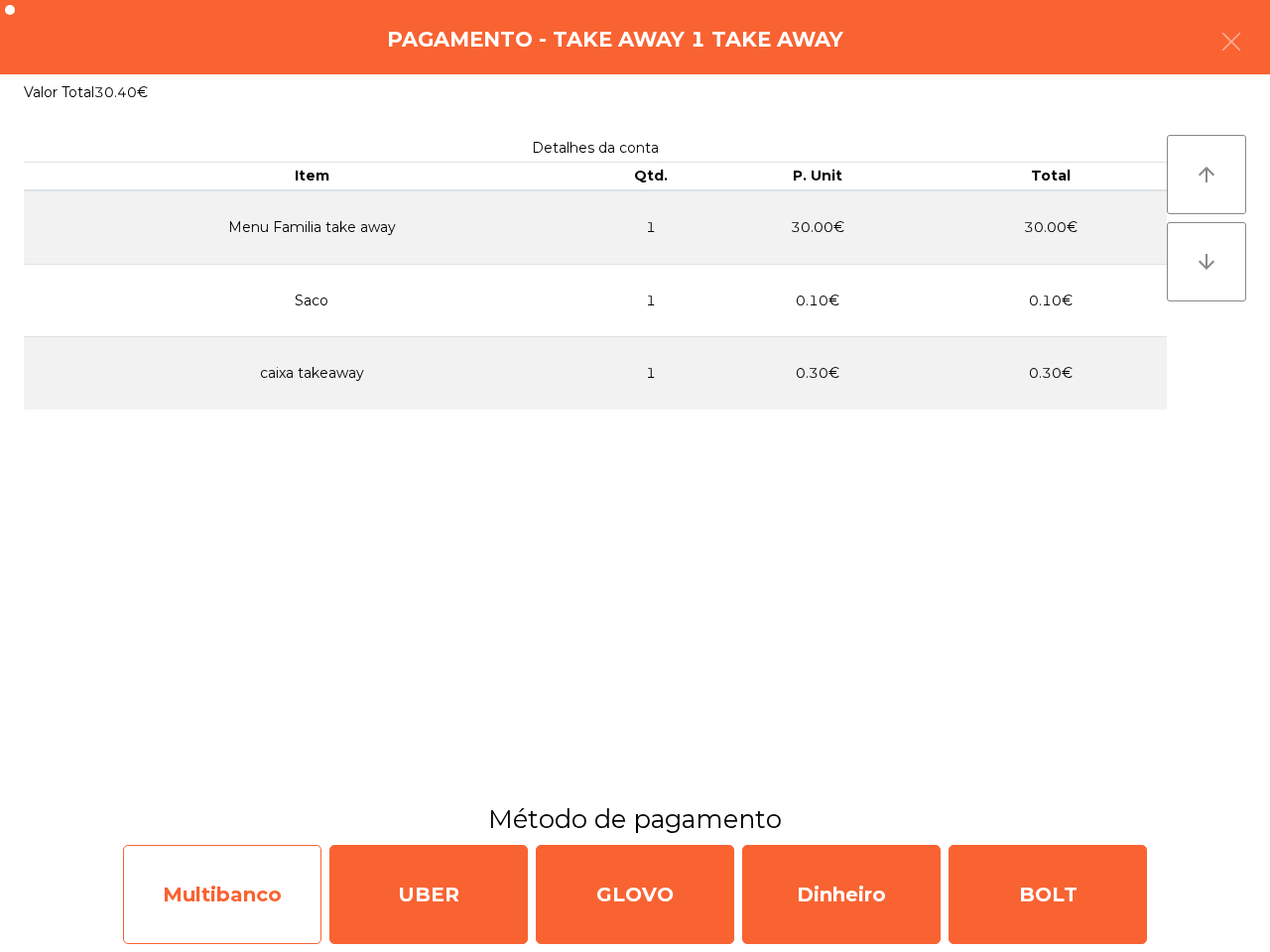 click on "Multibanco" 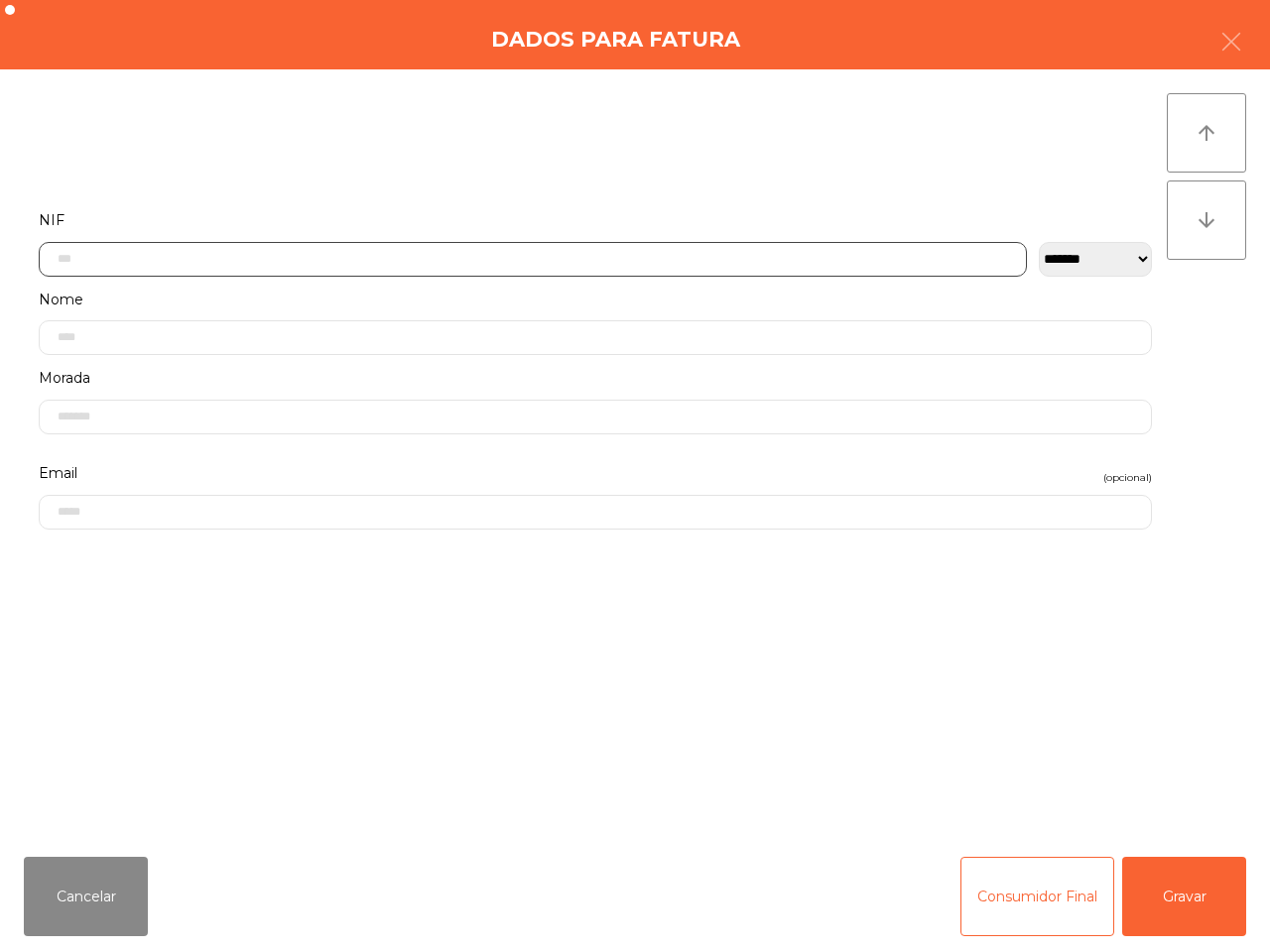 click 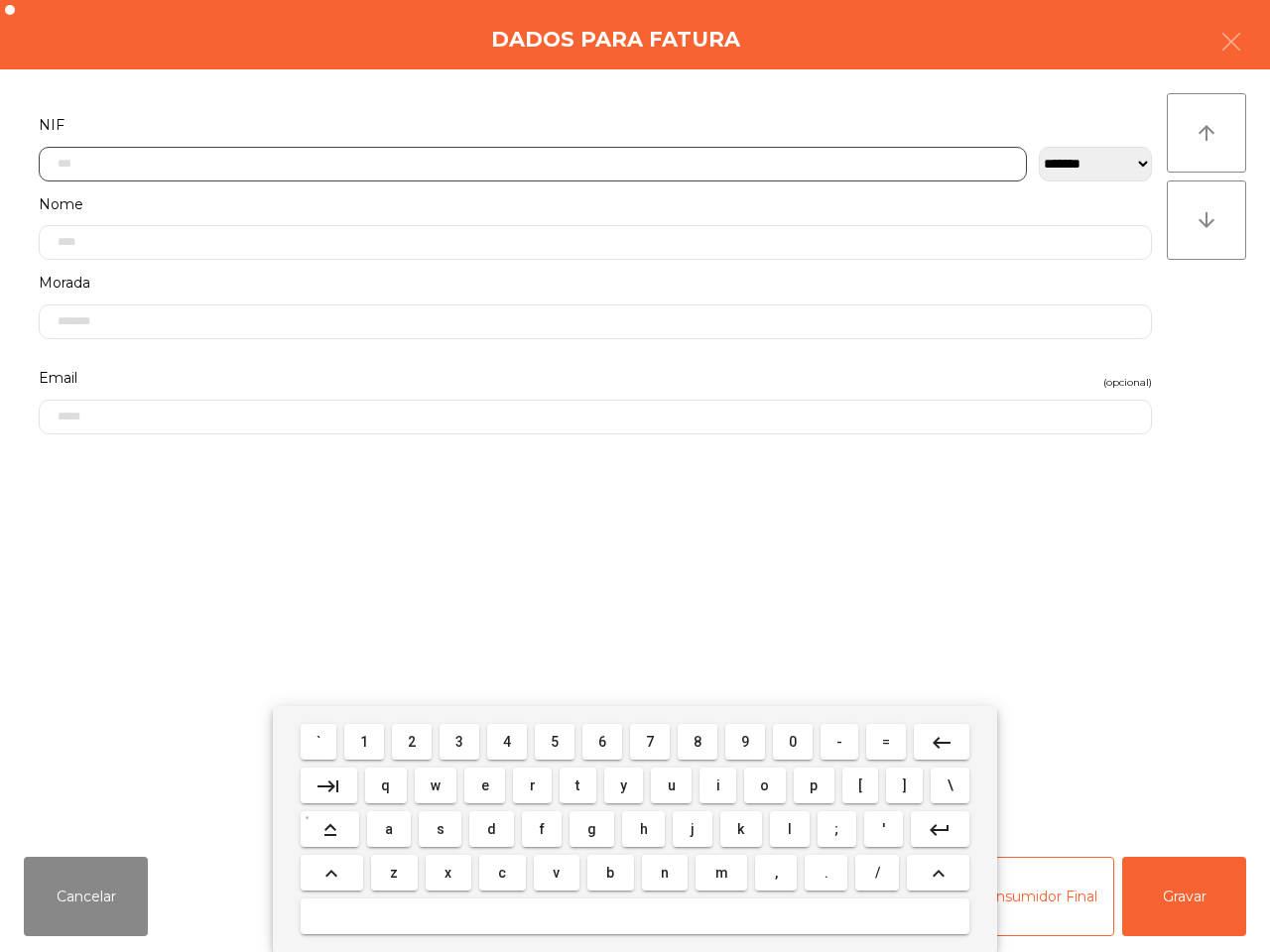 scroll, scrollTop: 111, scrollLeft: 0, axis: vertical 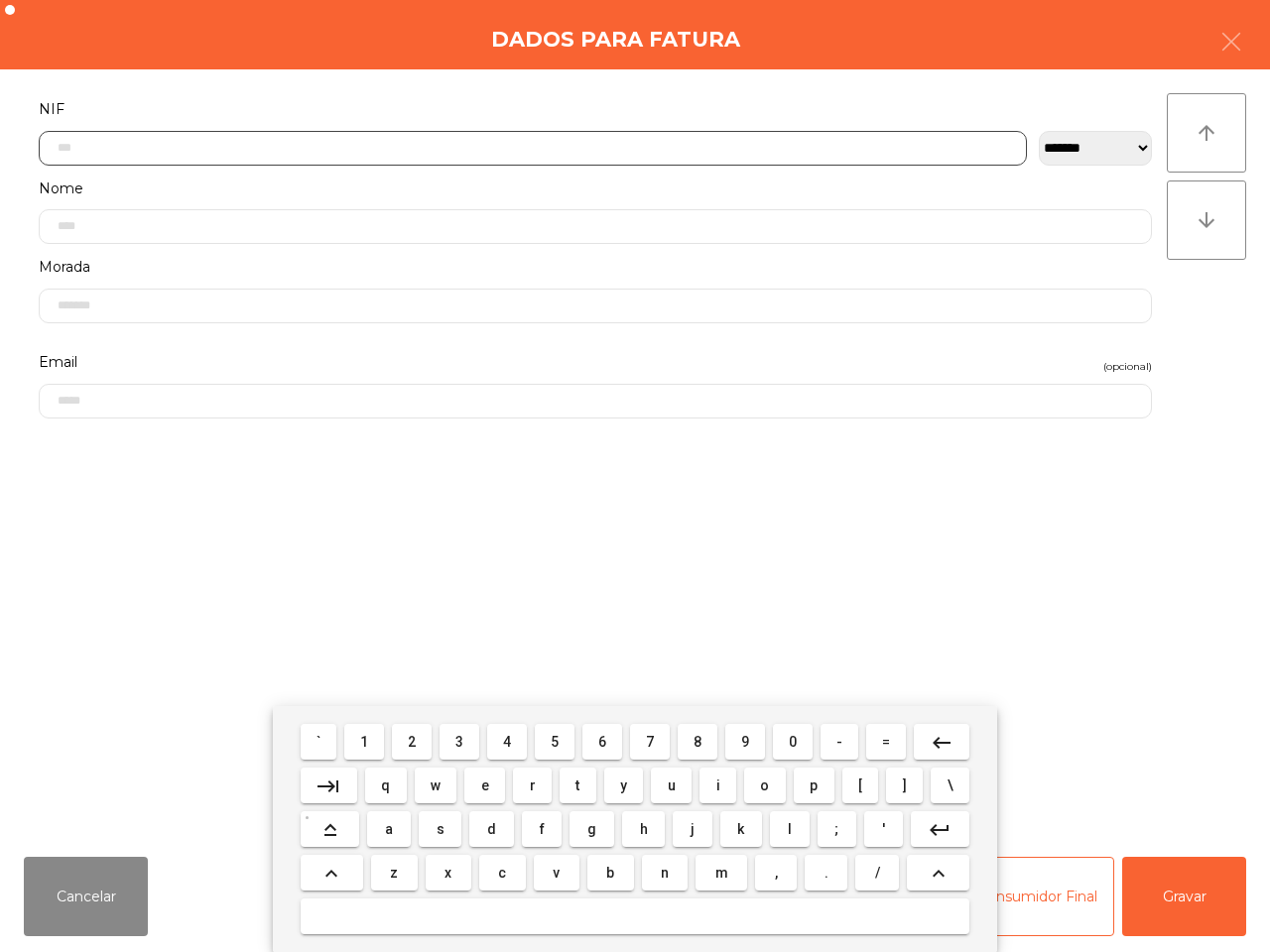 click on "2" at bounding box center [412, 742] 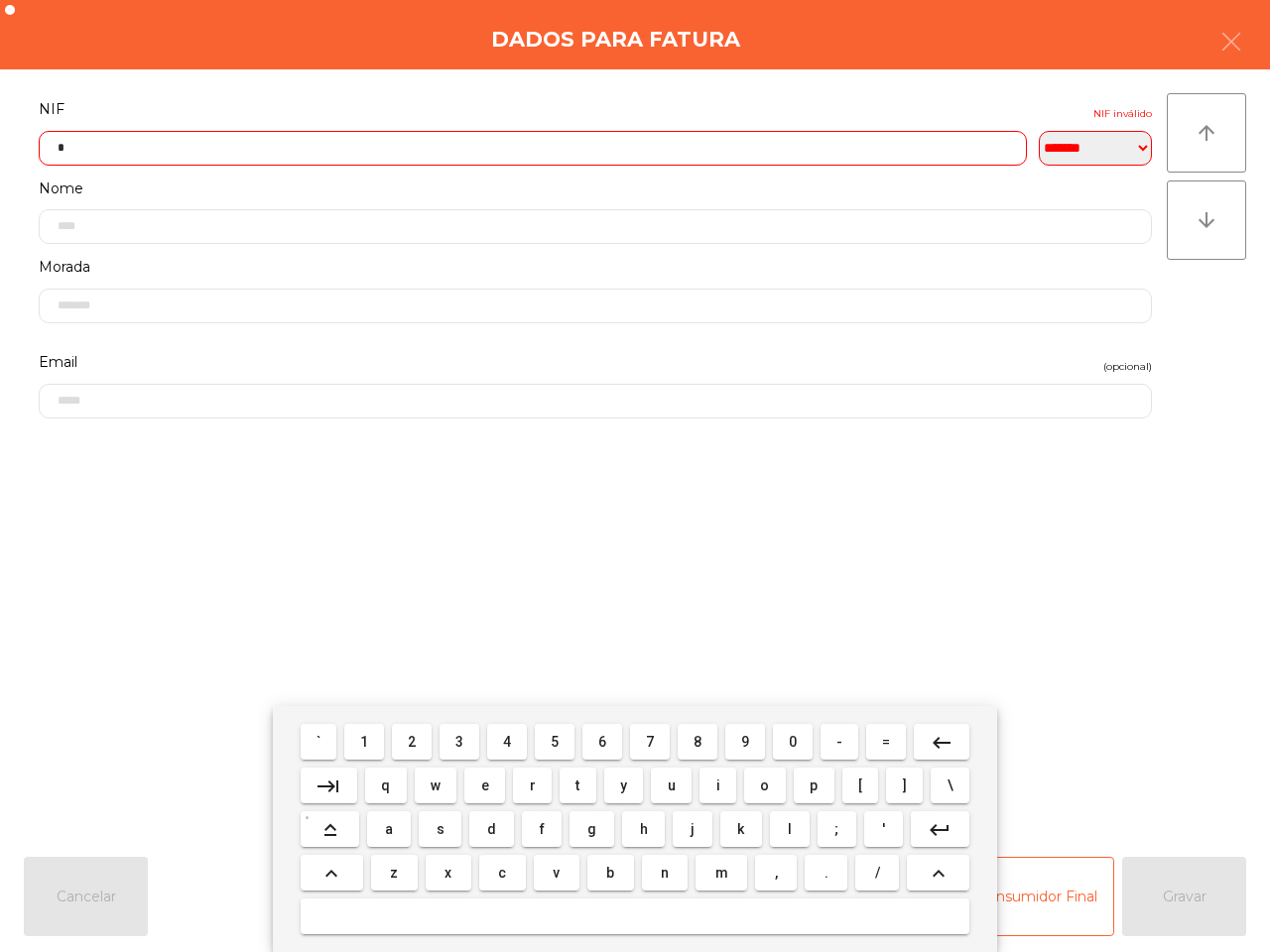 drag, startPoint x: 790, startPoint y: 737, endPoint x: 676, endPoint y: 759, distance: 116.1034 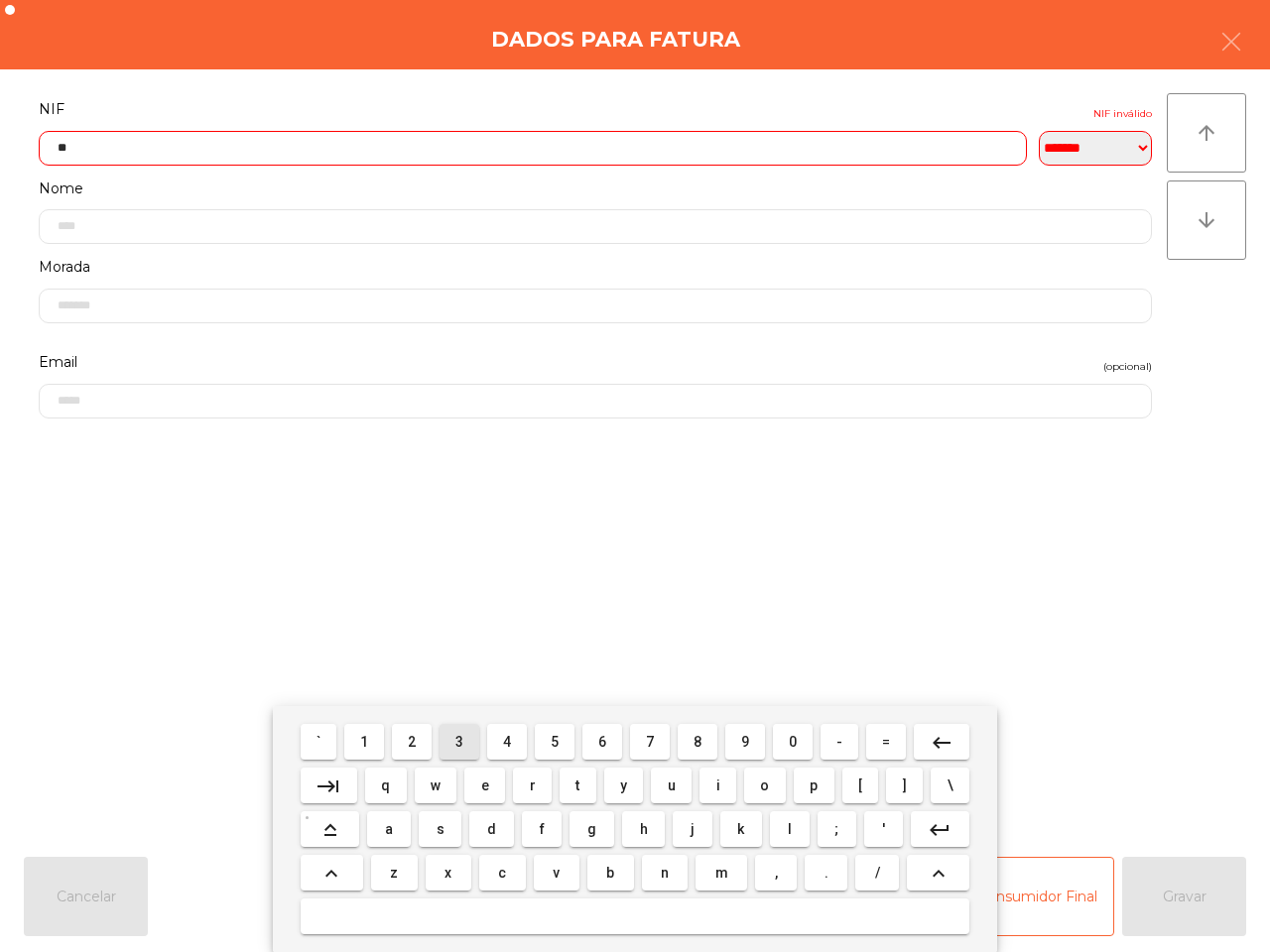 click on "3" at bounding box center (459, 742) 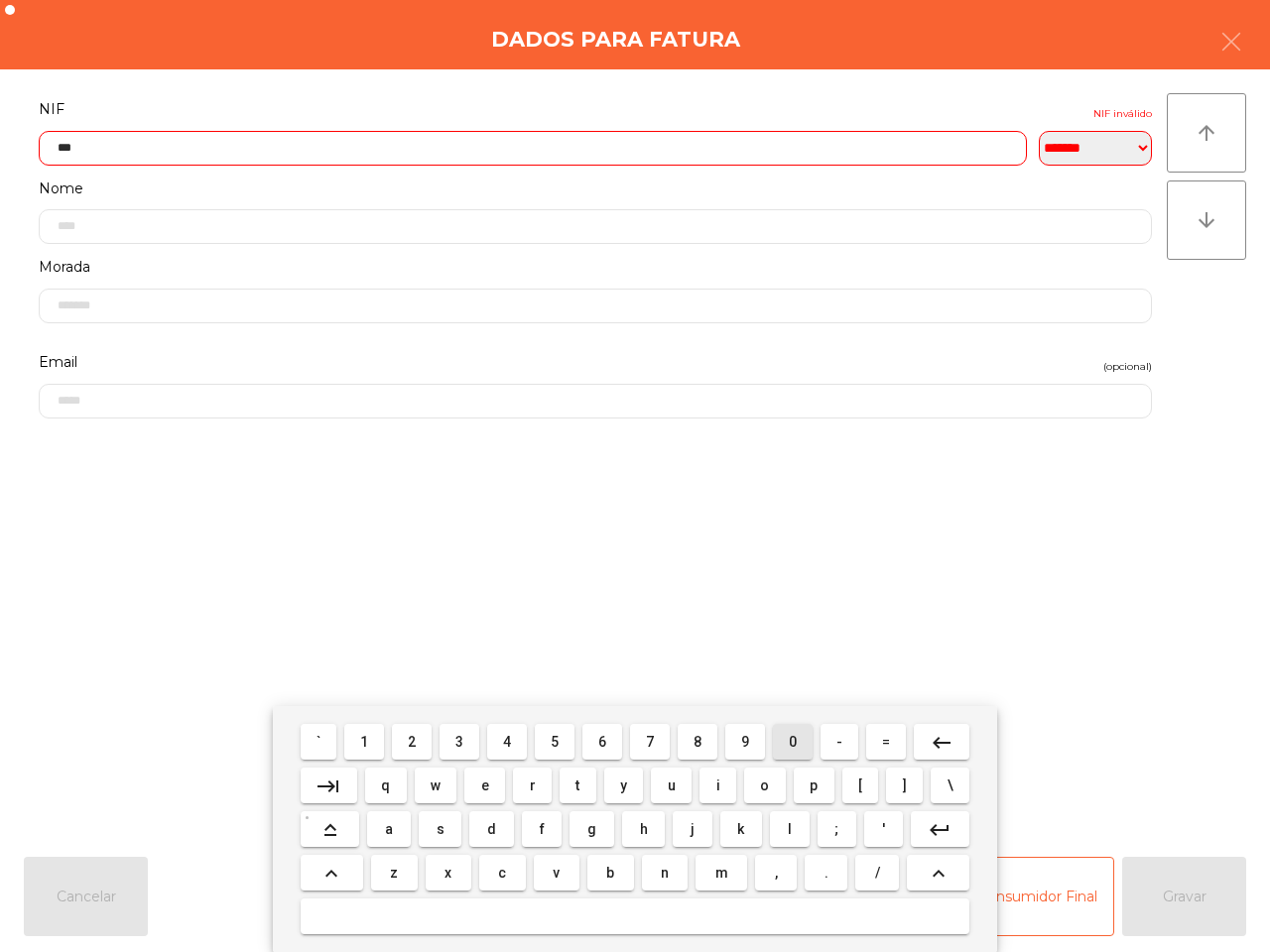 drag, startPoint x: 796, startPoint y: 735, endPoint x: 776, endPoint y: 735, distance: 20 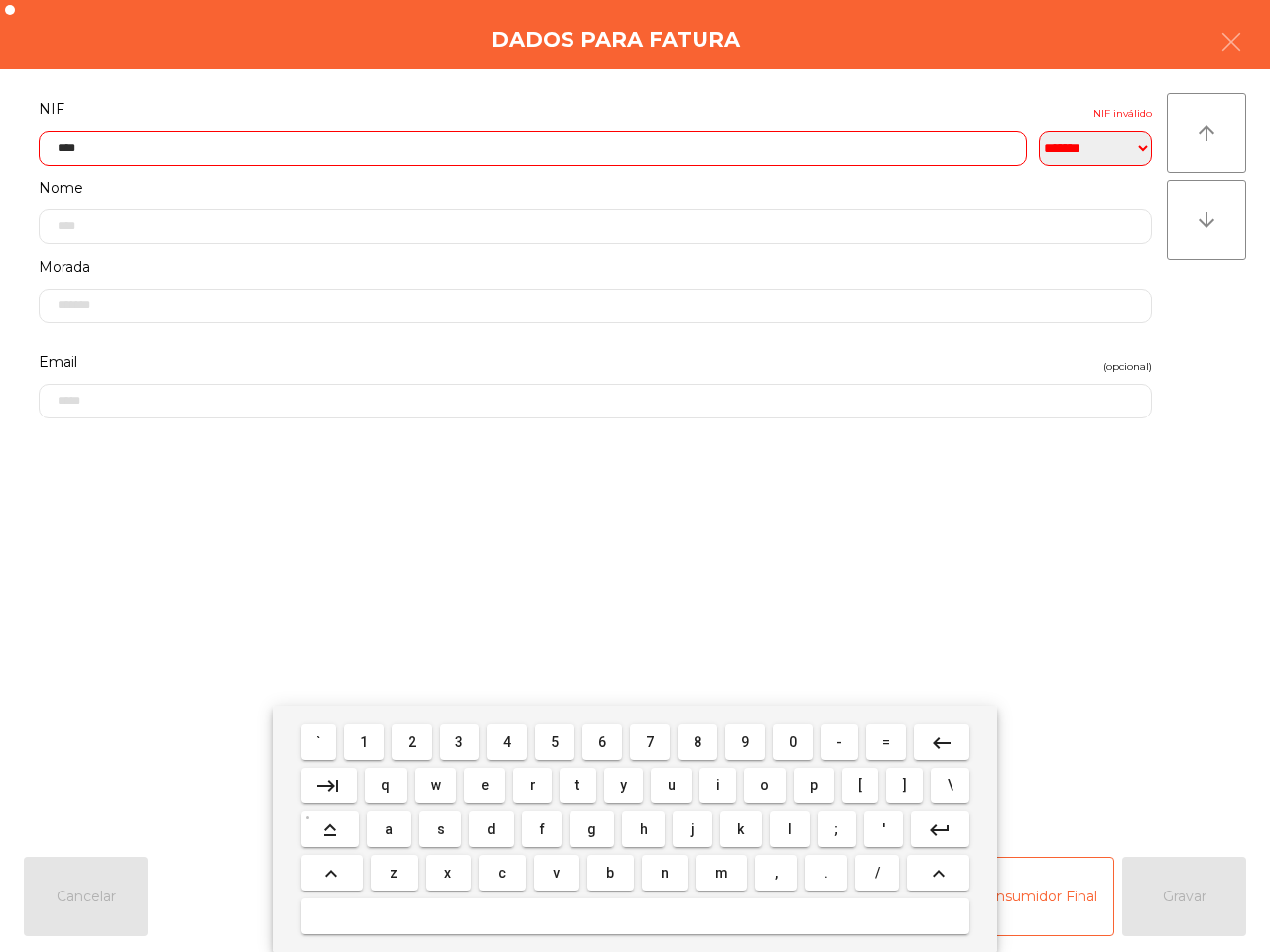 click on "9" at bounding box center [745, 742] 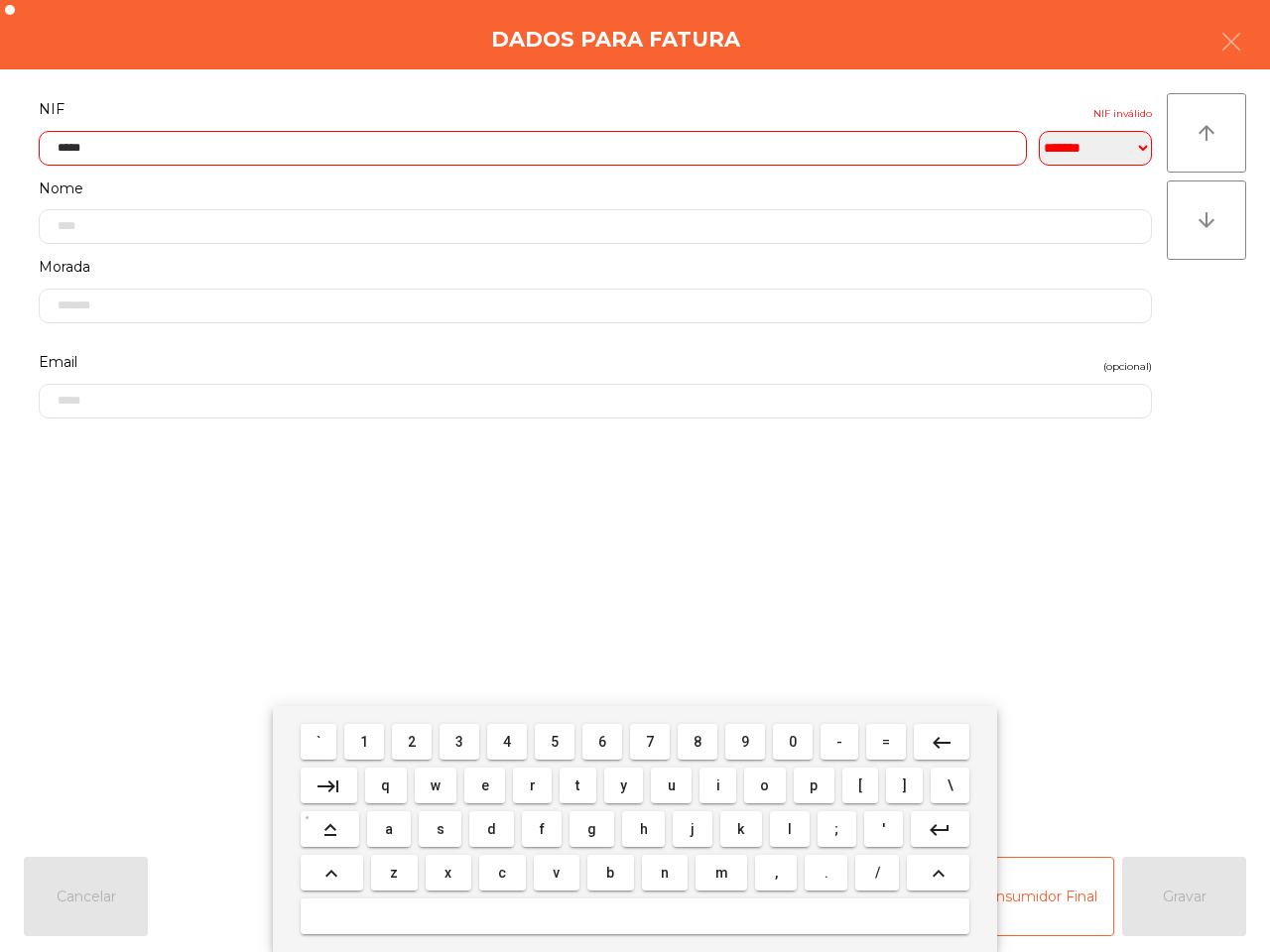 click on "0" at bounding box center (793, 742) 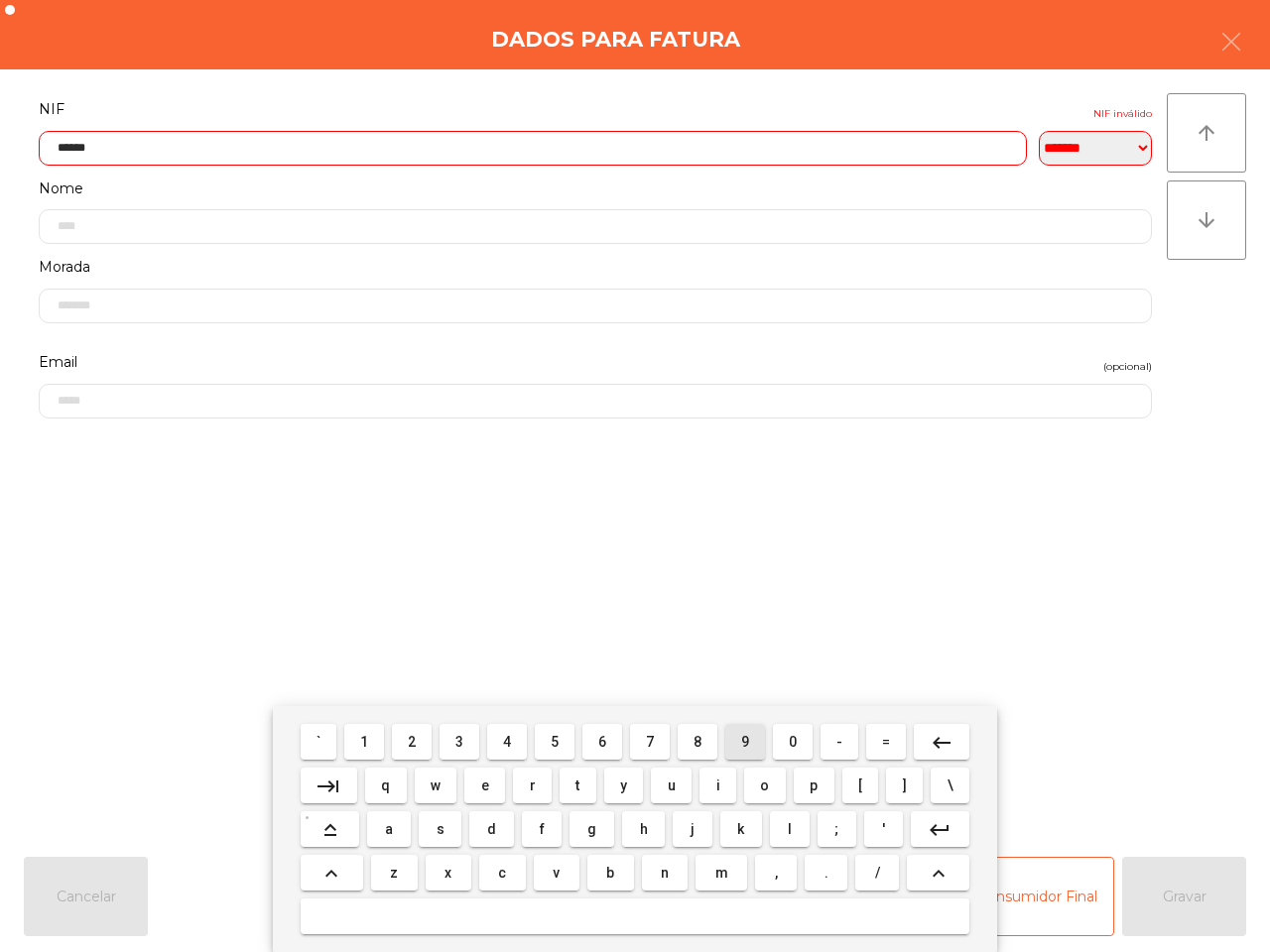 click on "9" at bounding box center (745, 742) 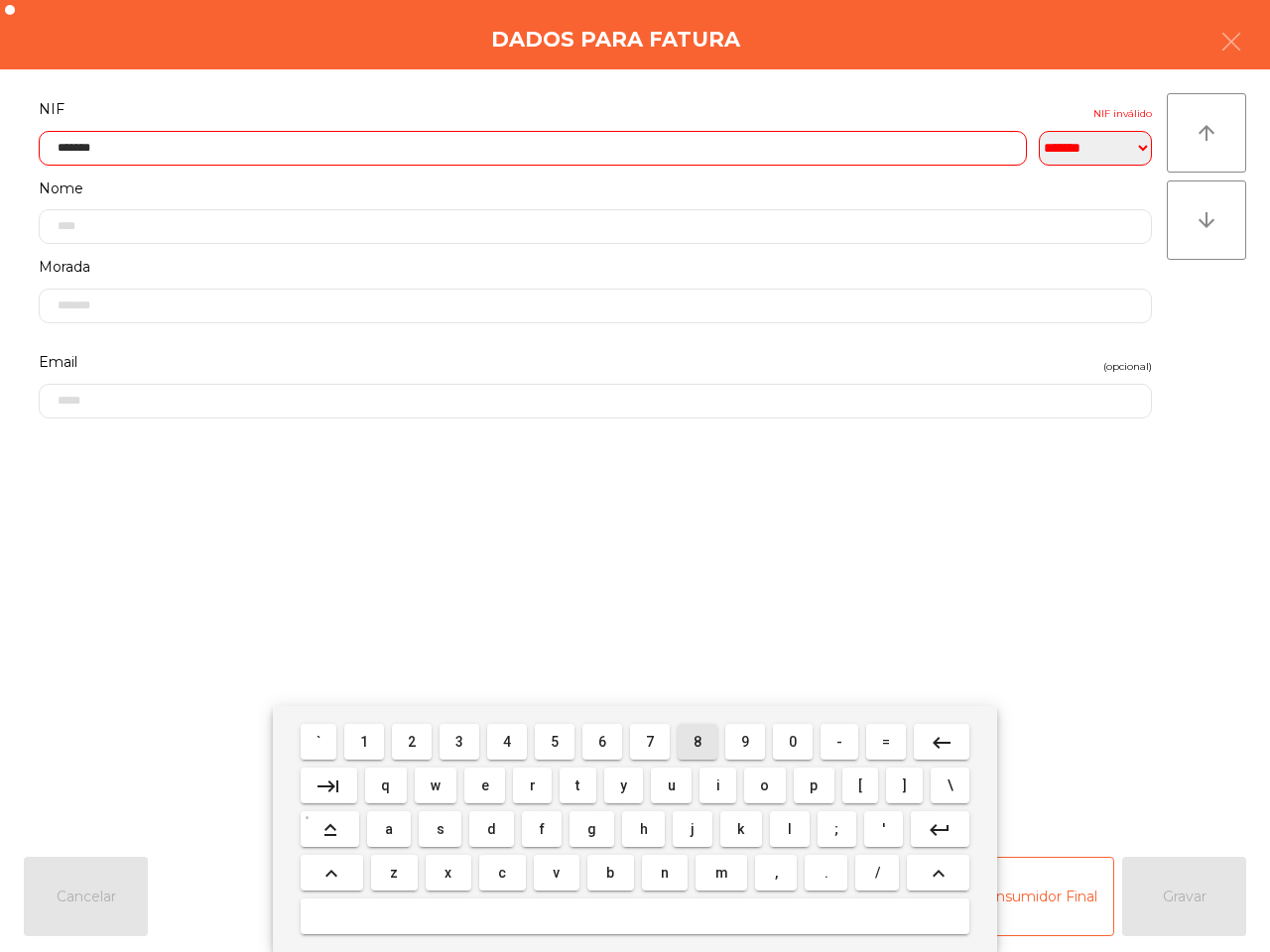 click on "8" at bounding box center [698, 742] 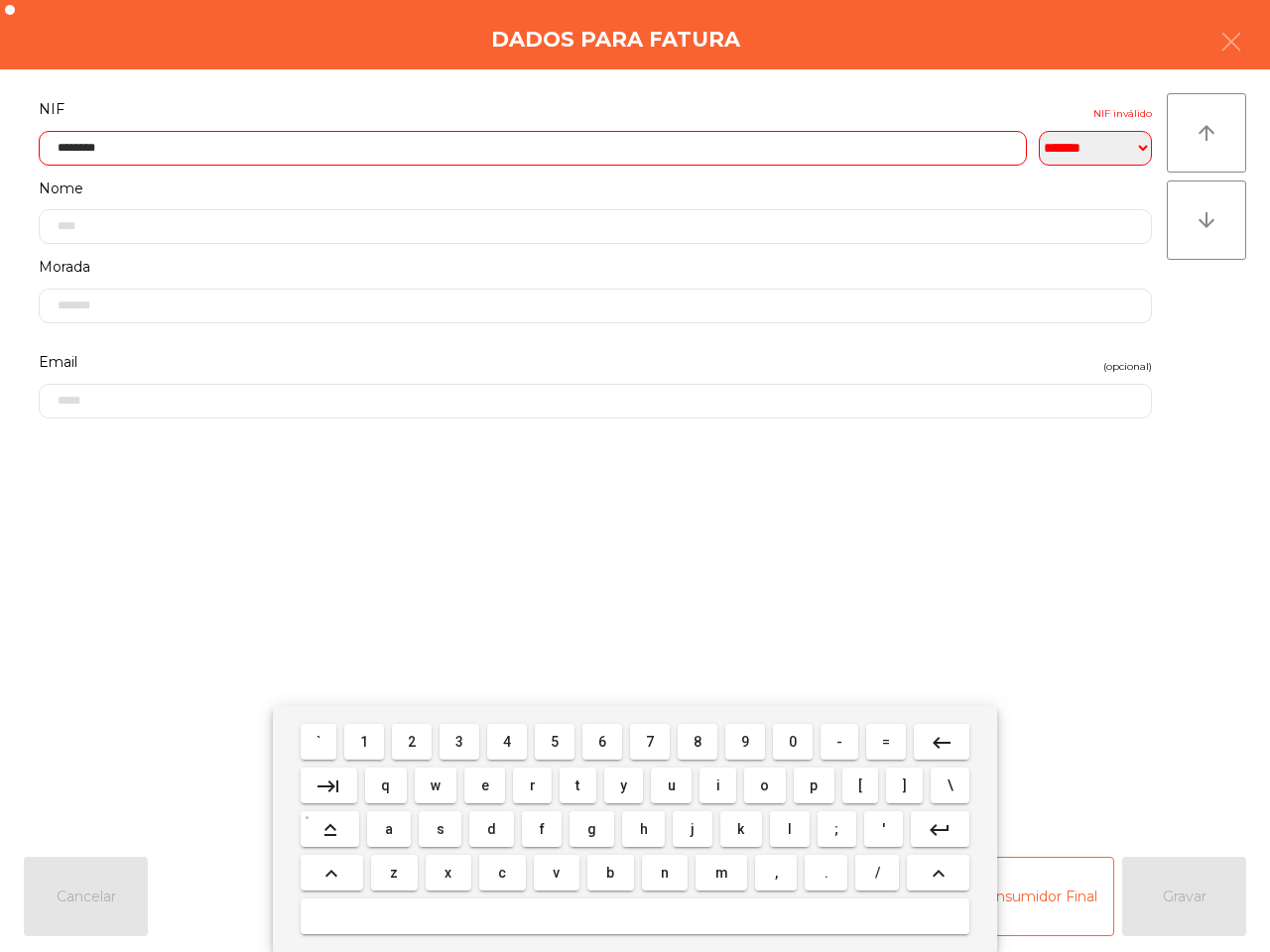 click on "5" at bounding box center [555, 742] 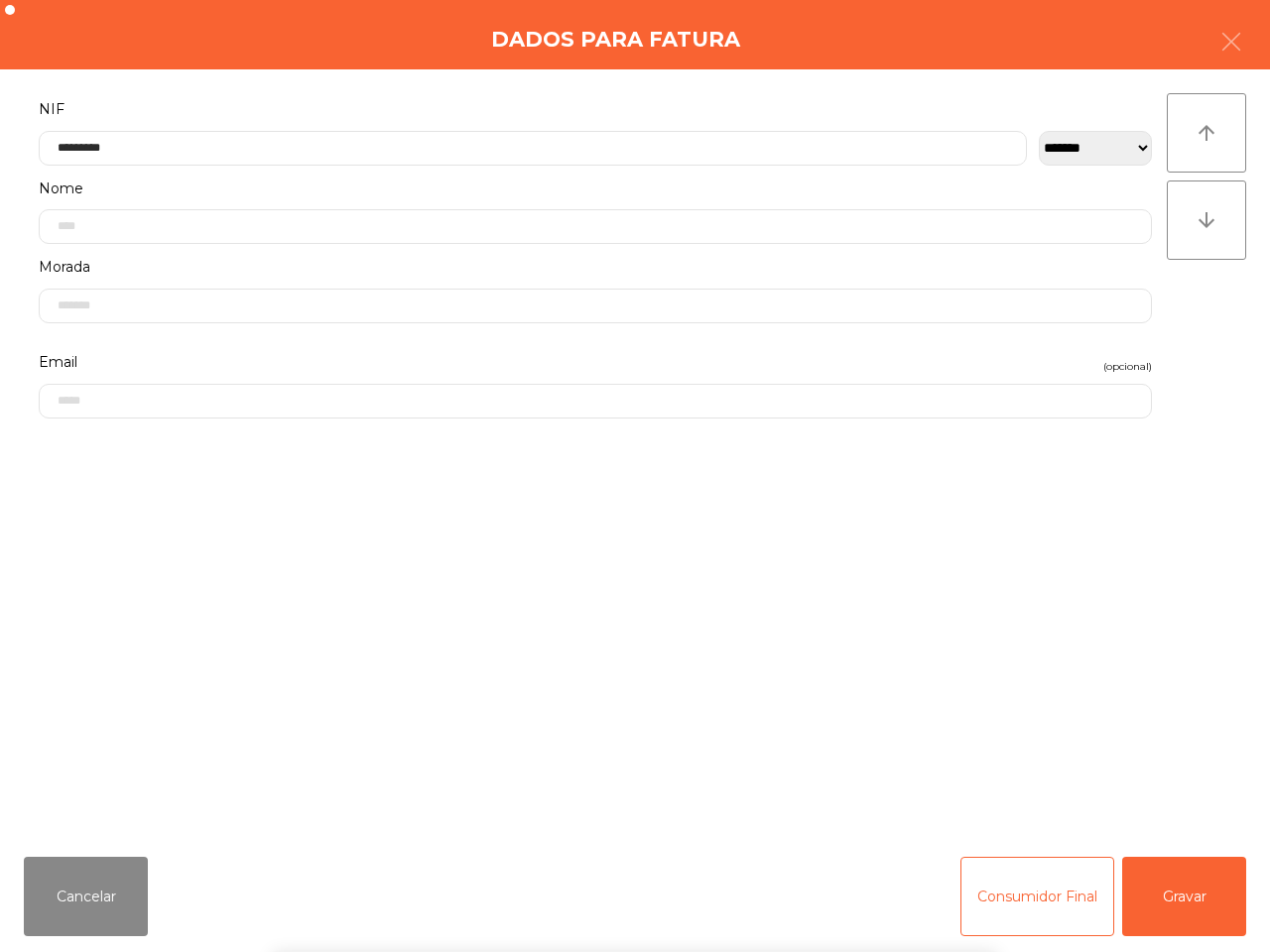 click on "` 1 2 3 4 5 6 7 8 9 0 - = keyboard_backspace keyboard_tab q w e r t y u i o p [ ] \ keyboard_capslock a s d f g h j k l ; ' keyboard_return keyboard_arrow_up z x c v b n m , . / keyboard_arrow_up" at bounding box center (635, 829) 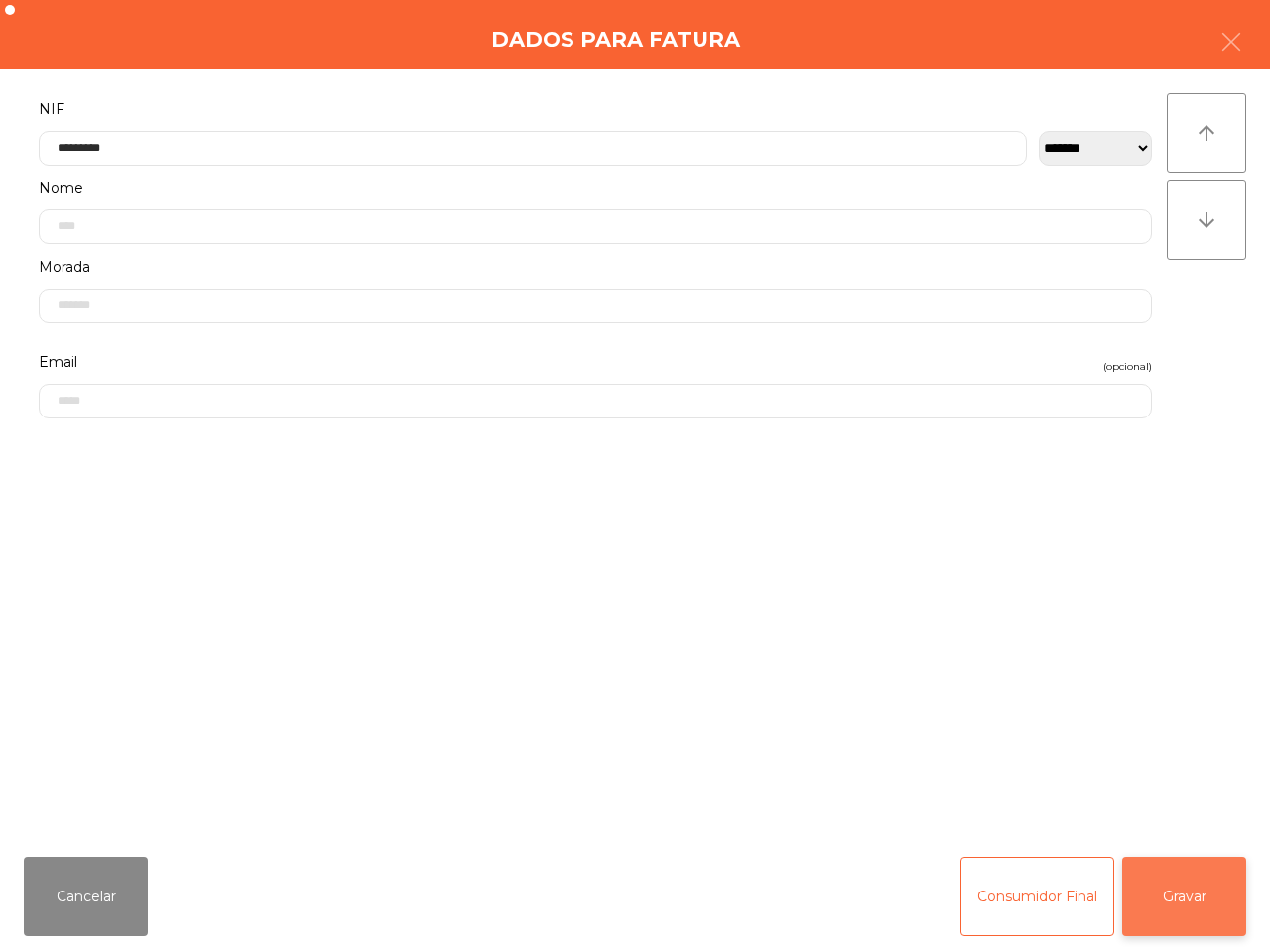 click on "Gravar" 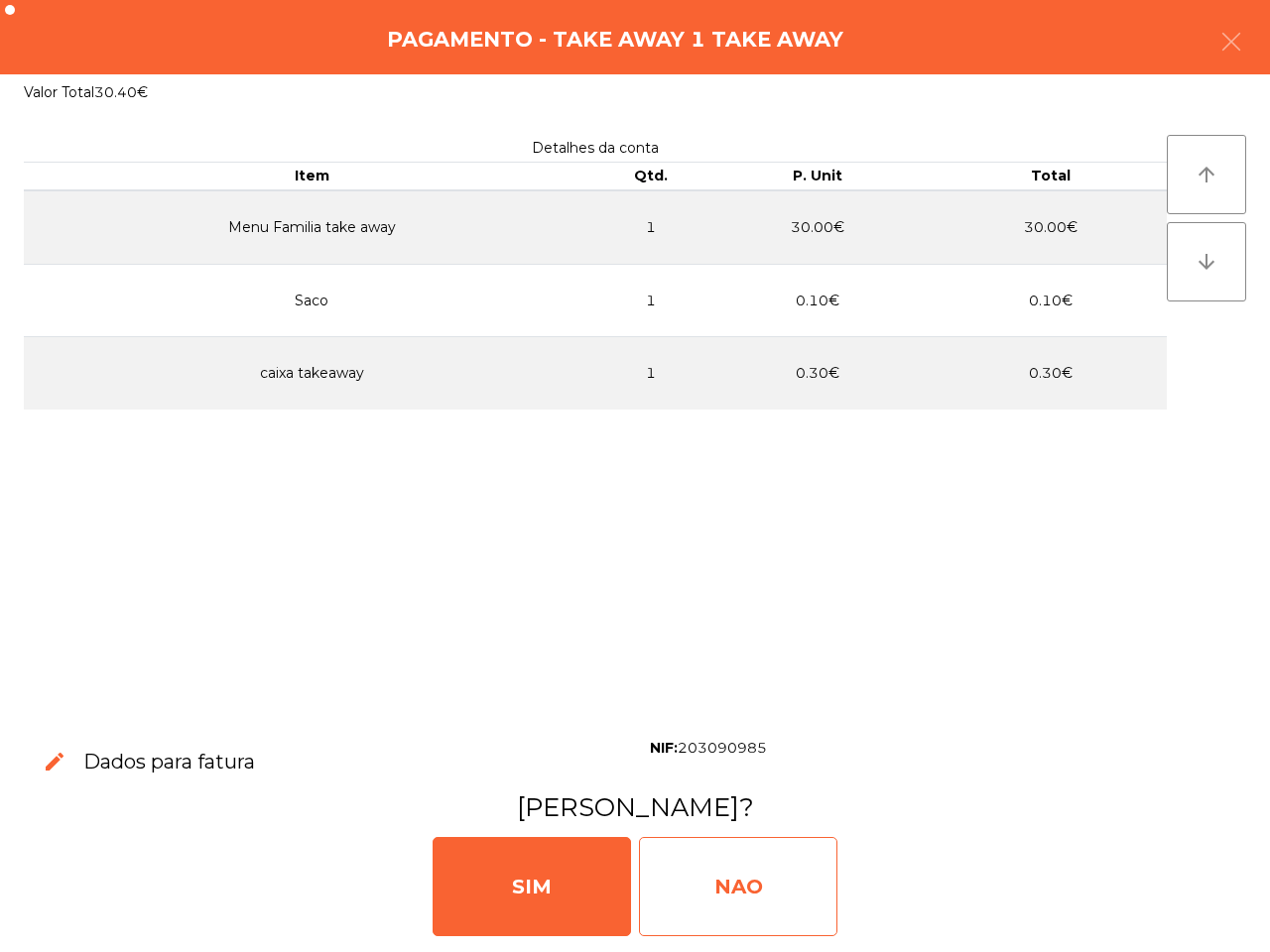 click on "NAO" 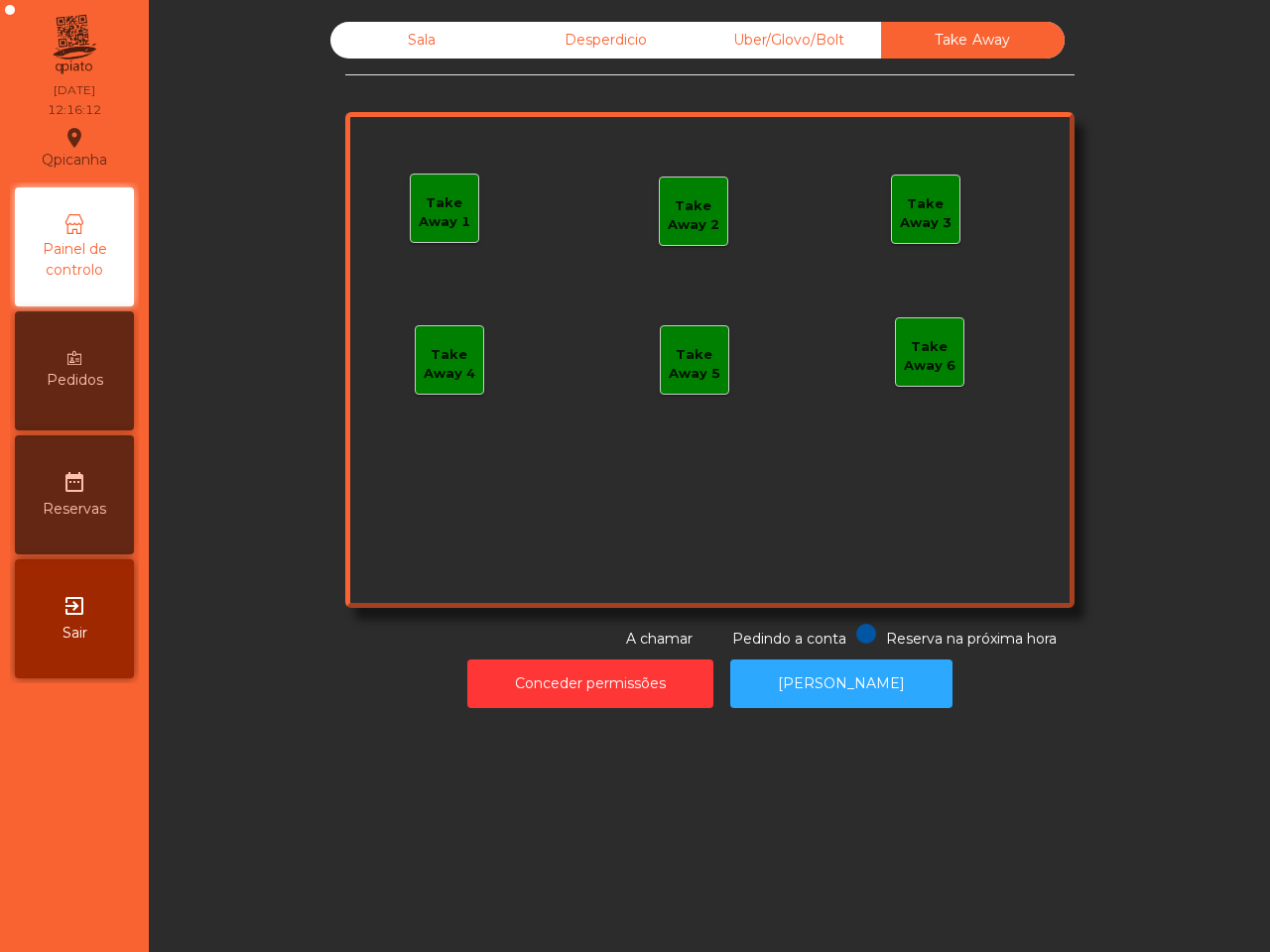 drag, startPoint x: 410, startPoint y: 40, endPoint x: 469, endPoint y: 57, distance: 61.400326 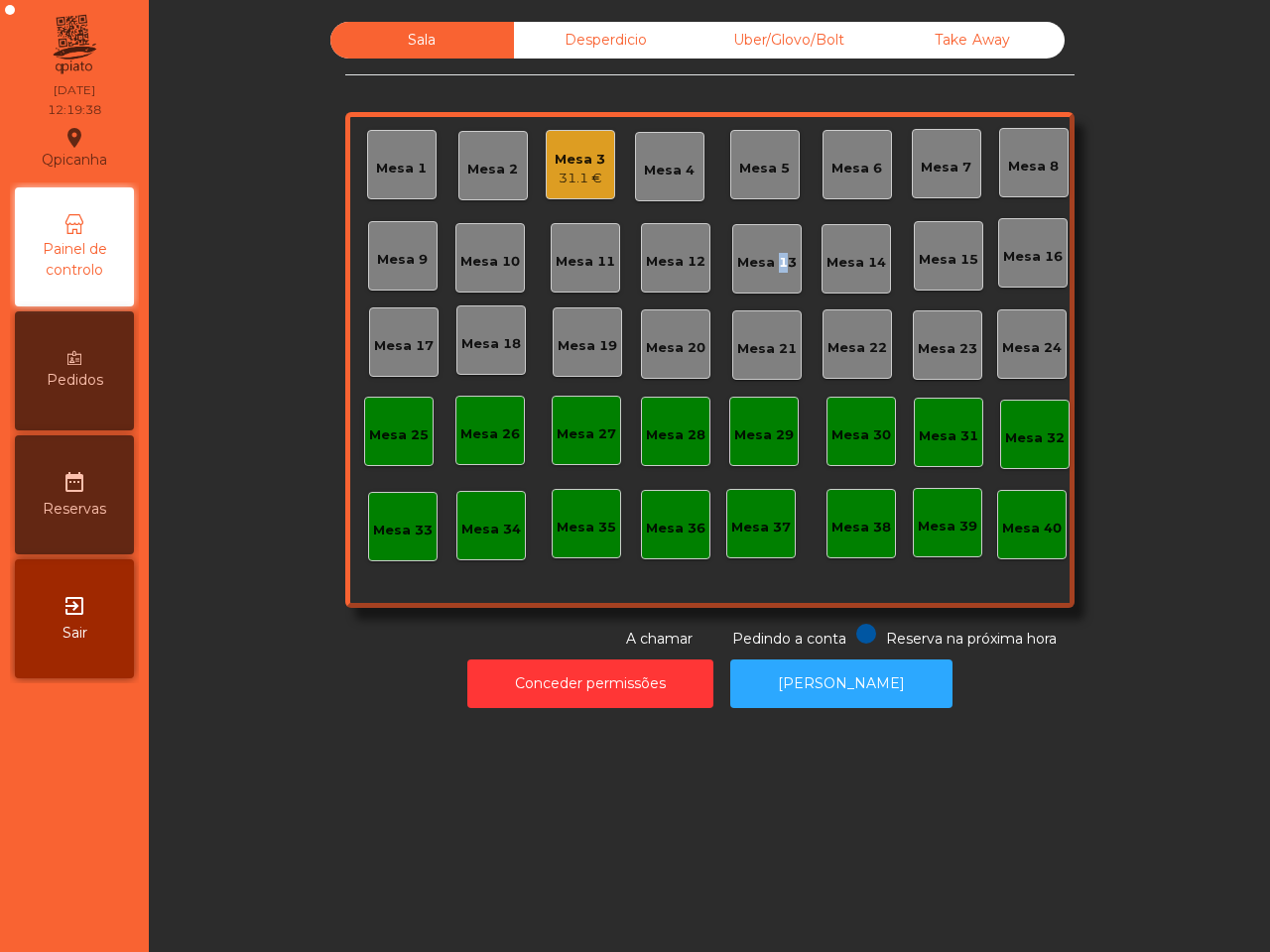 click on "Mesa 13" 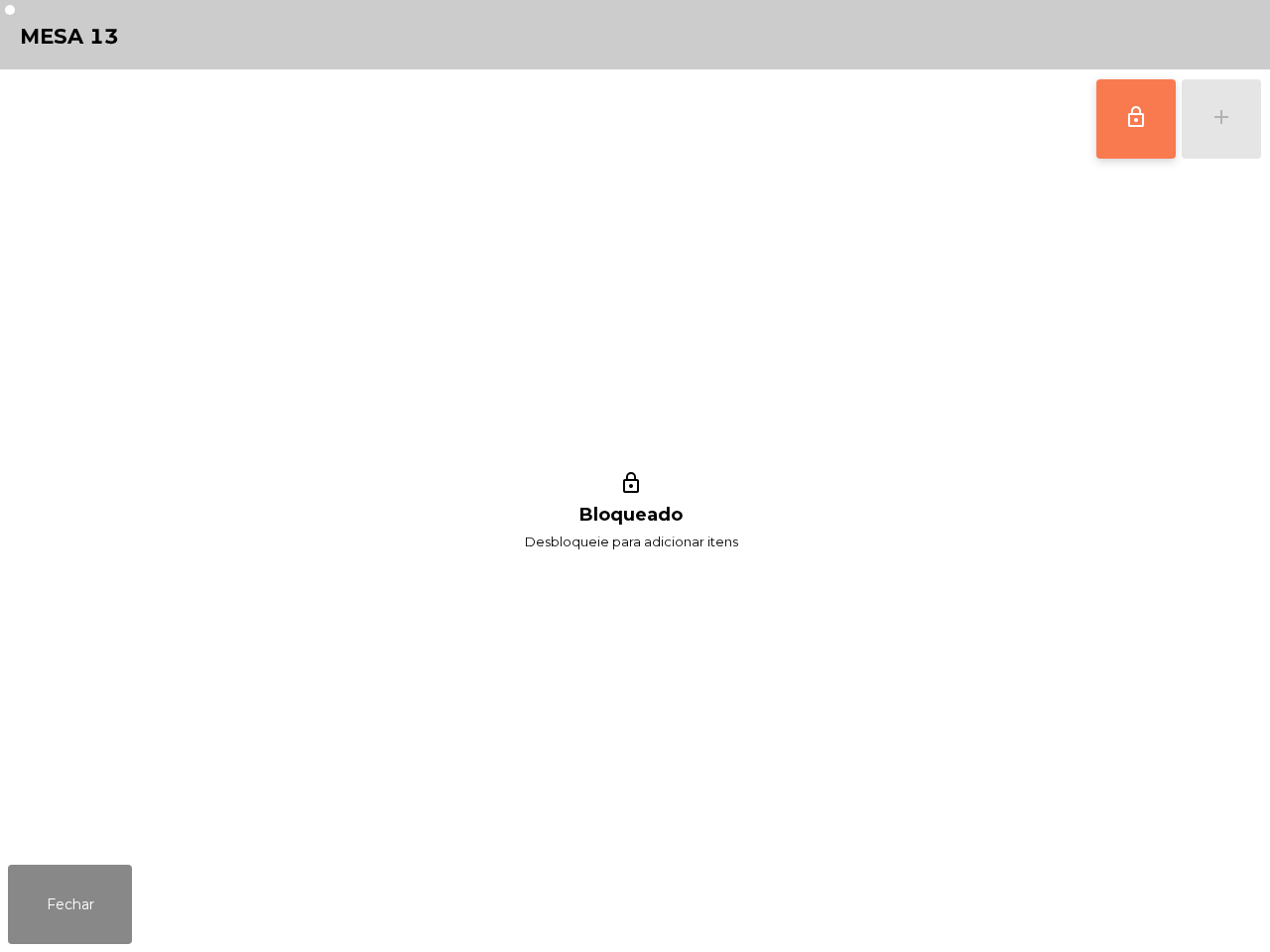 click on "lock_outline" 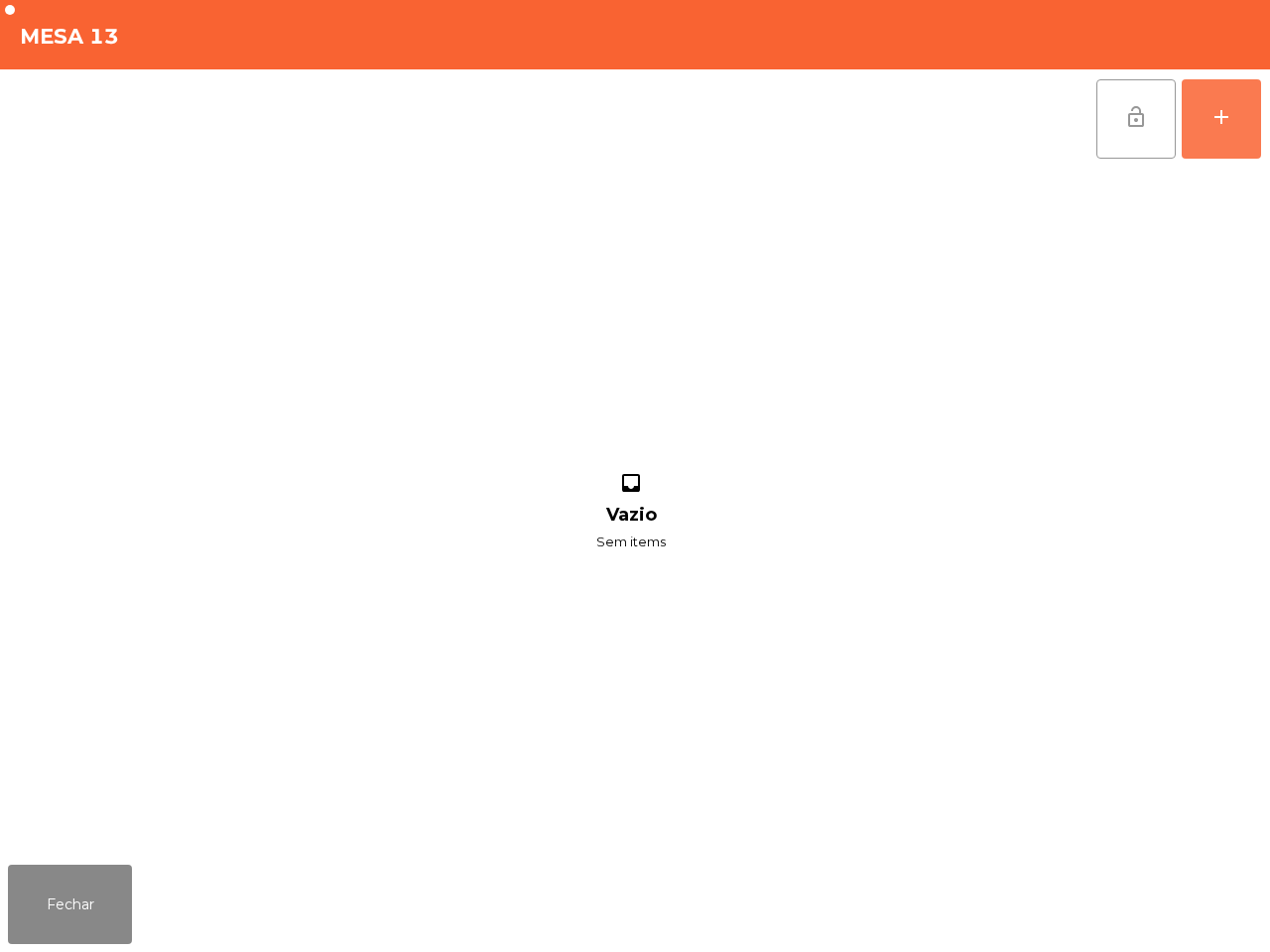 click on "add" 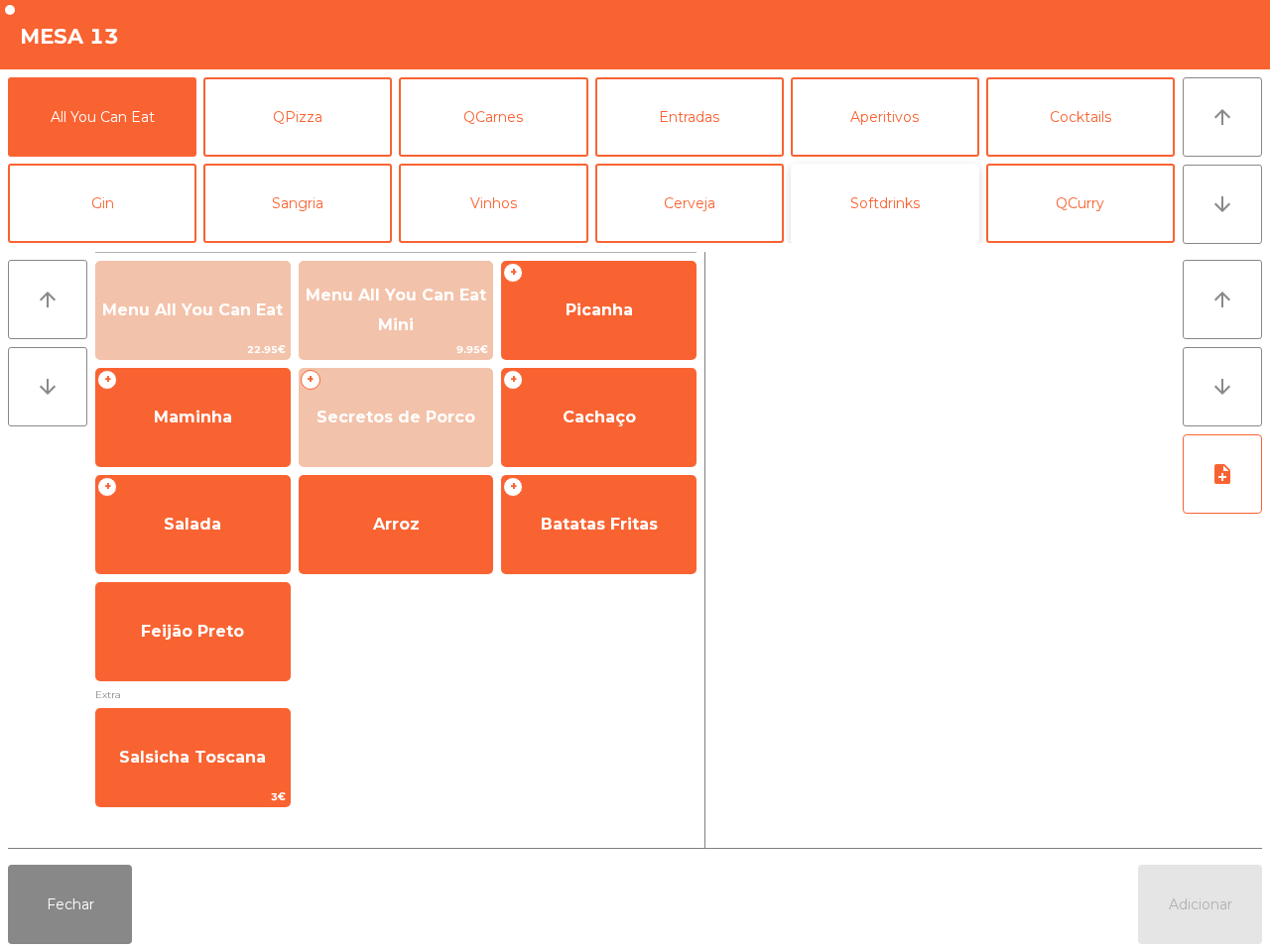 click on "Softdrinks" 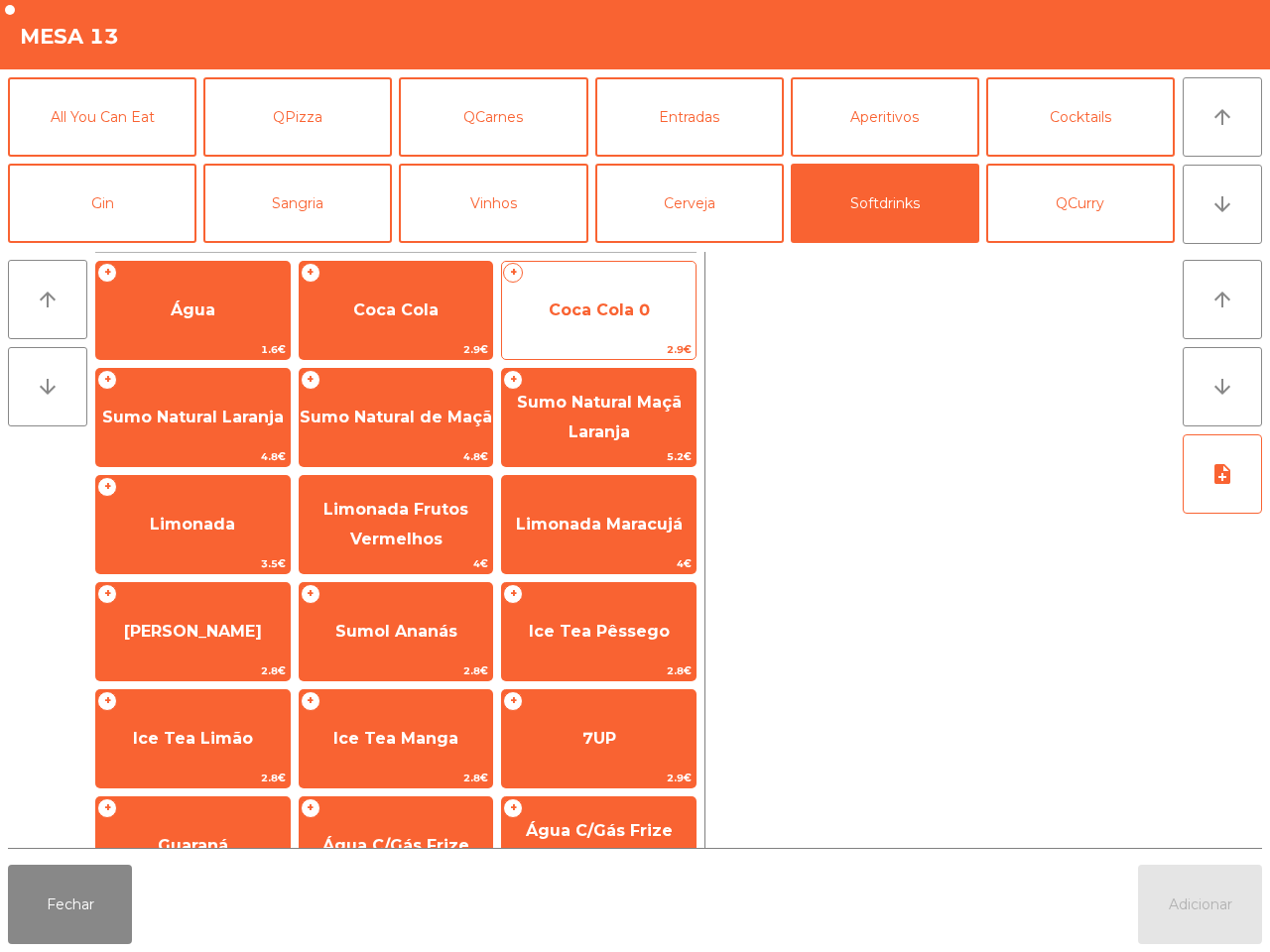 click on "Coca Cola 0" 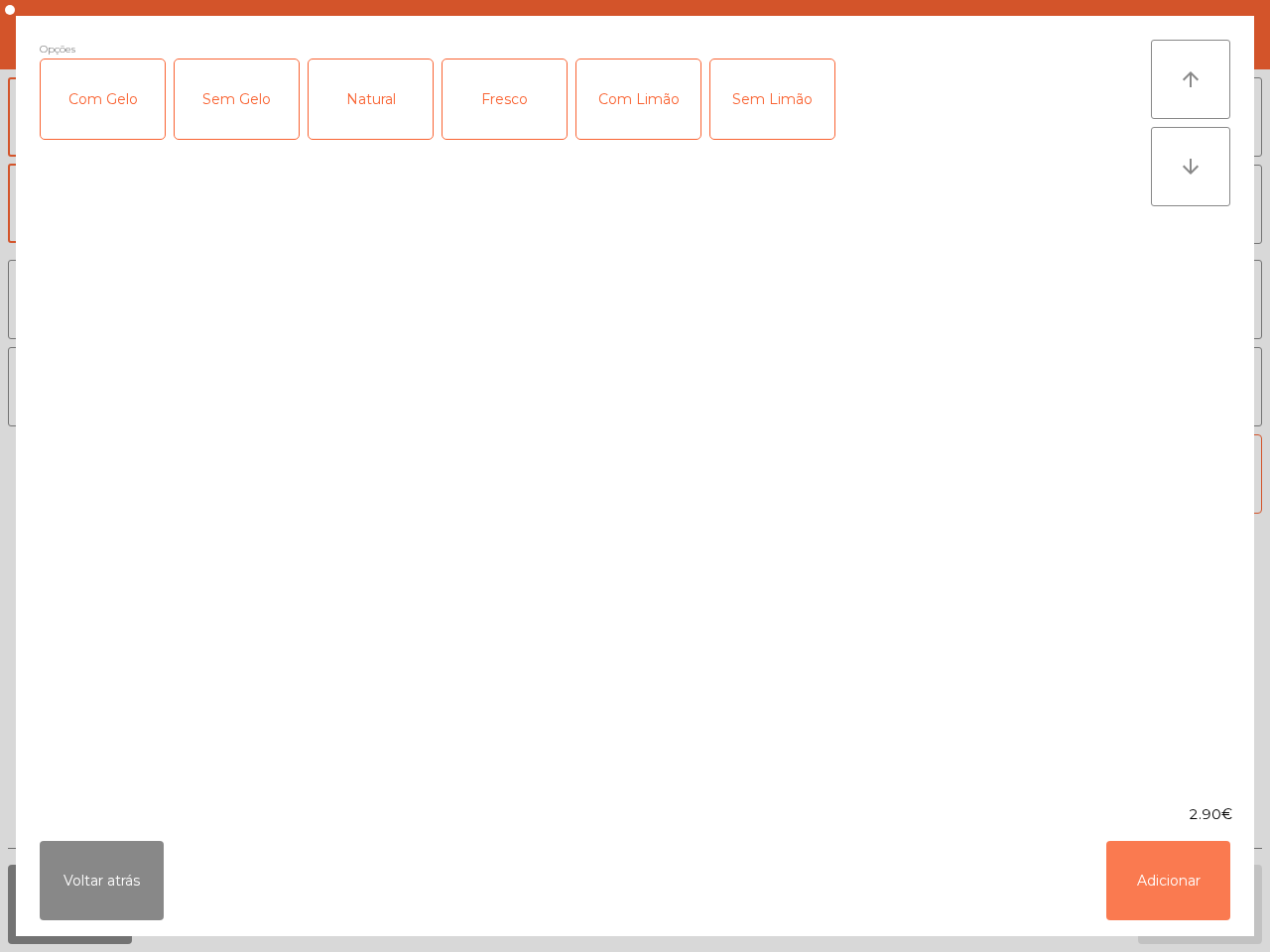 drag, startPoint x: 1164, startPoint y: 866, endPoint x: 1156, endPoint y: 752, distance: 114.28036 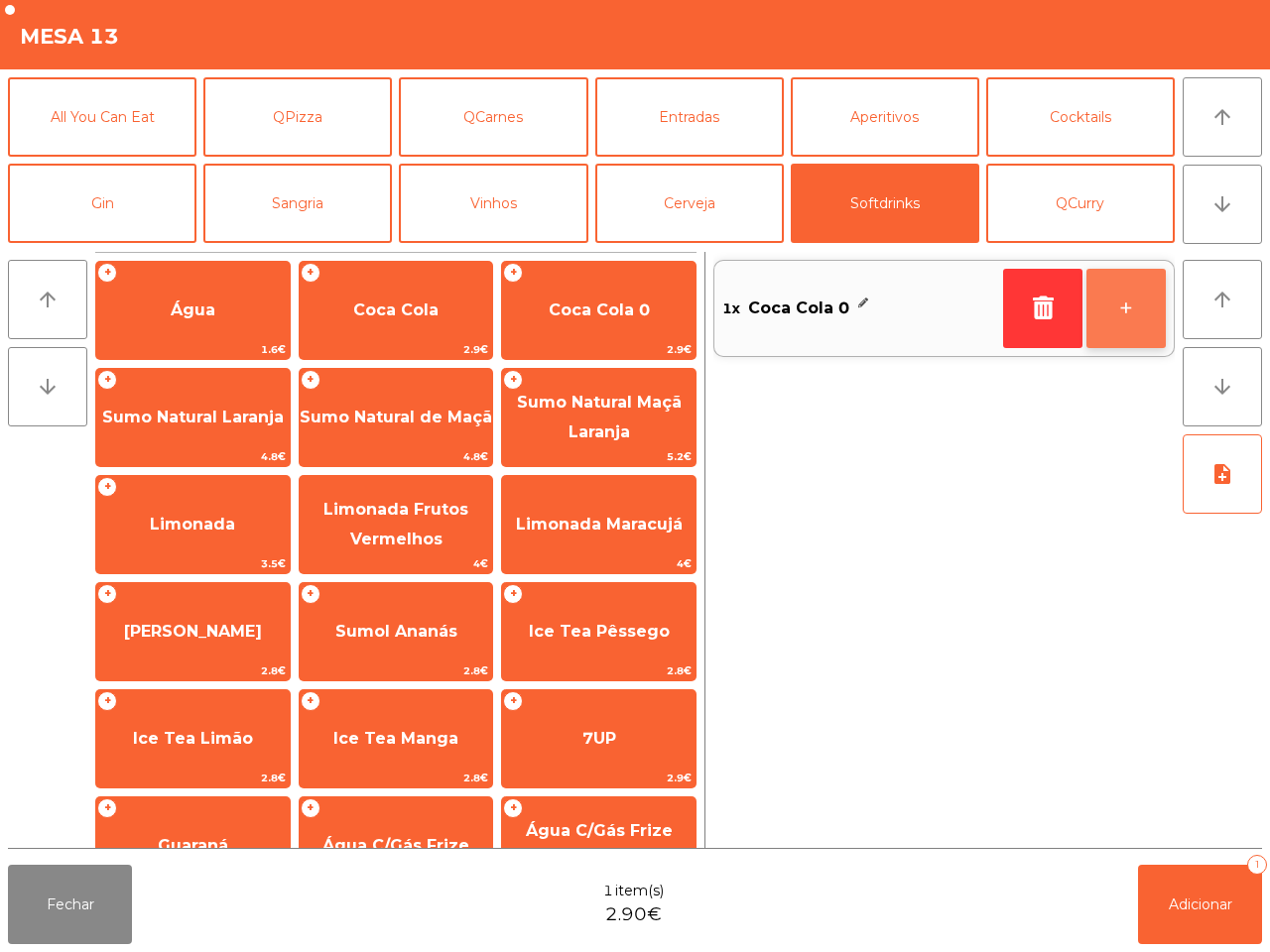 click on "+" 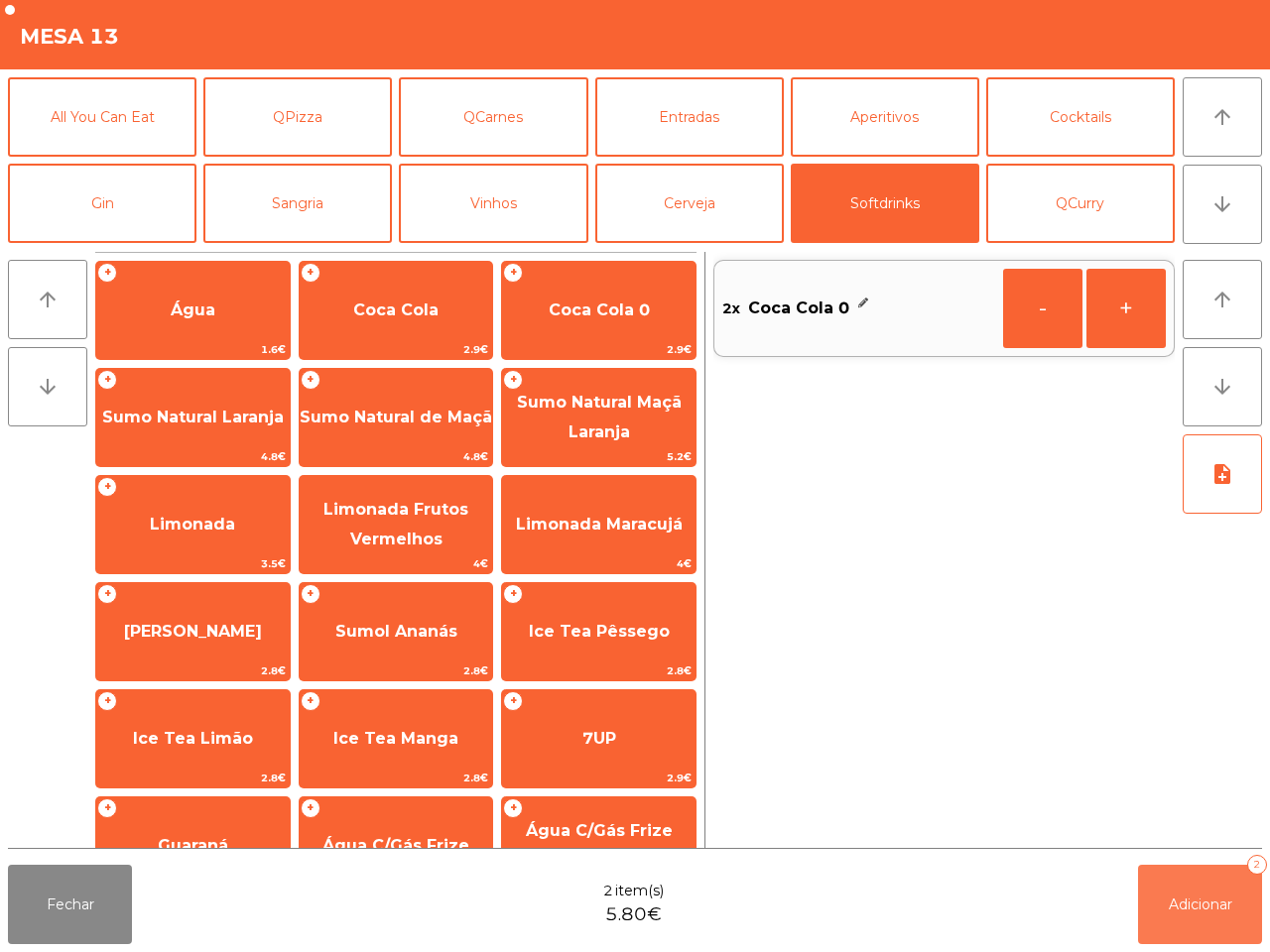 drag, startPoint x: 1196, startPoint y: 873, endPoint x: 1188, endPoint y: 859, distance: 16.124515 